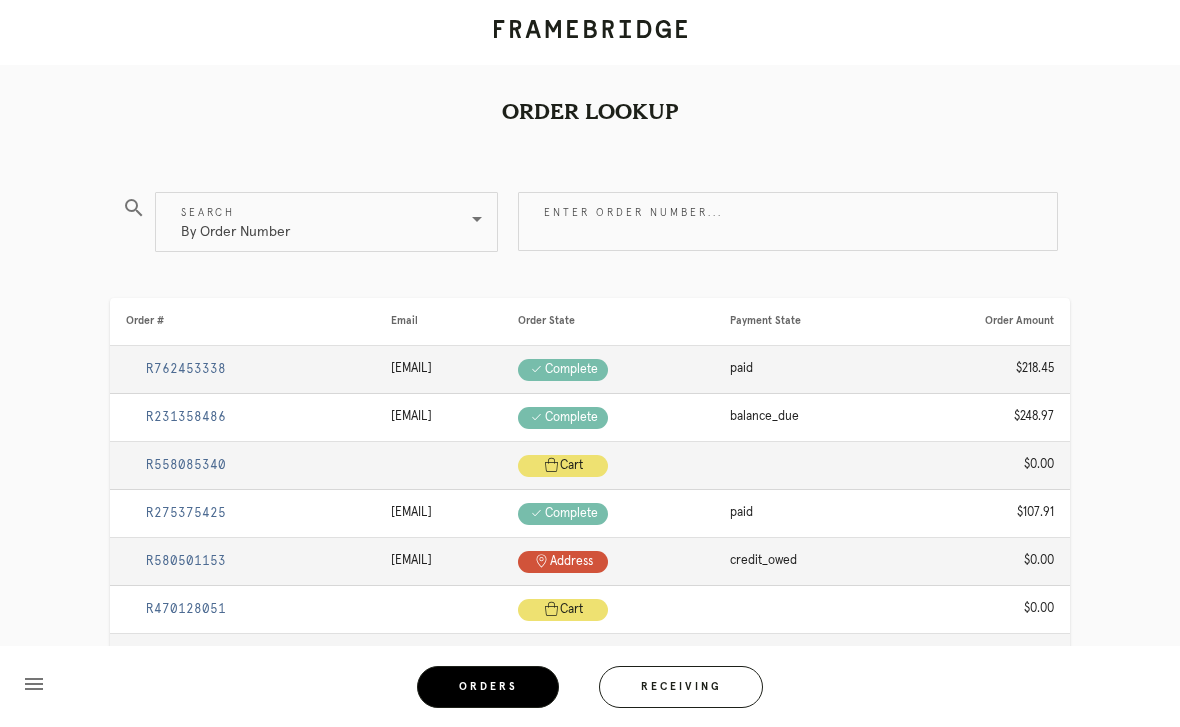 scroll, scrollTop: 0, scrollLeft: 0, axis: both 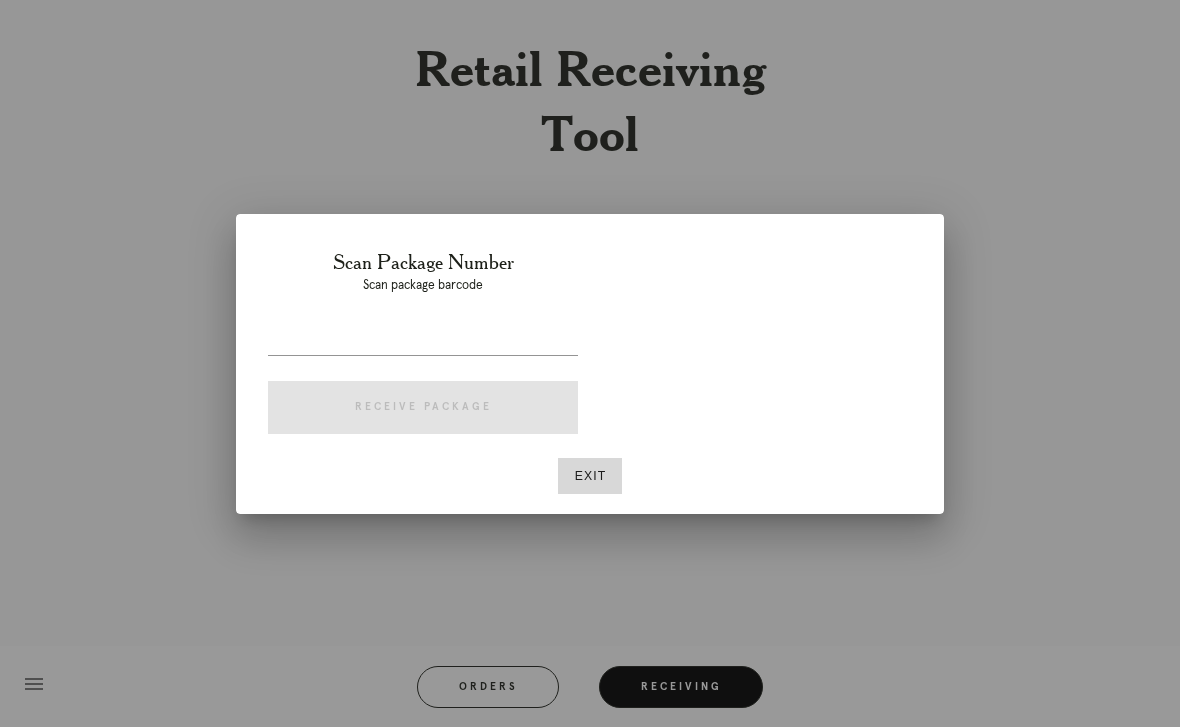 click at bounding box center [423, 339] 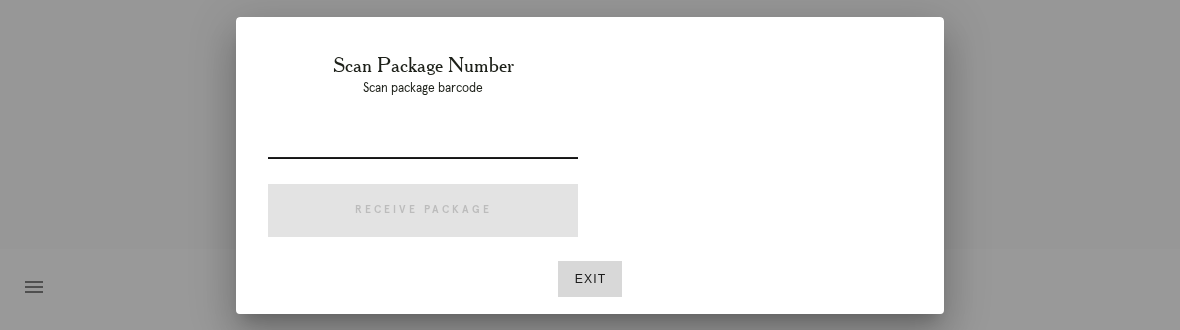 click on "Scan Package Number   Scan package barcode     Receive Package" at bounding box center (423, 149) 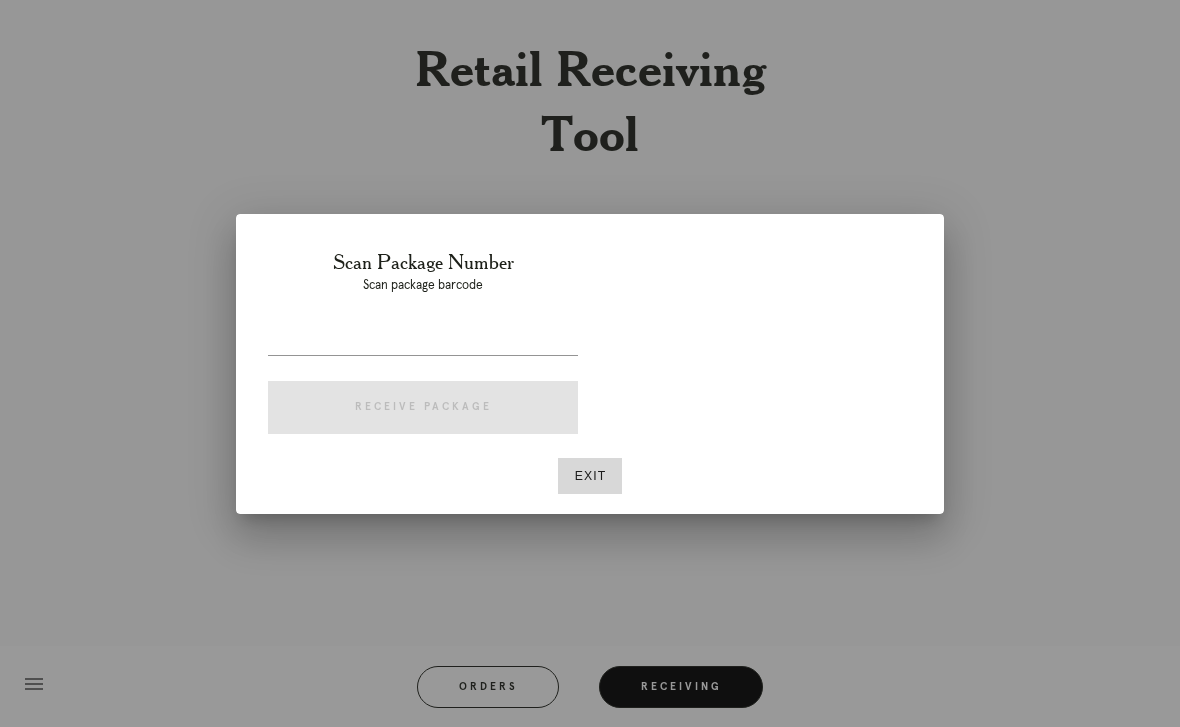 click at bounding box center (423, 339) 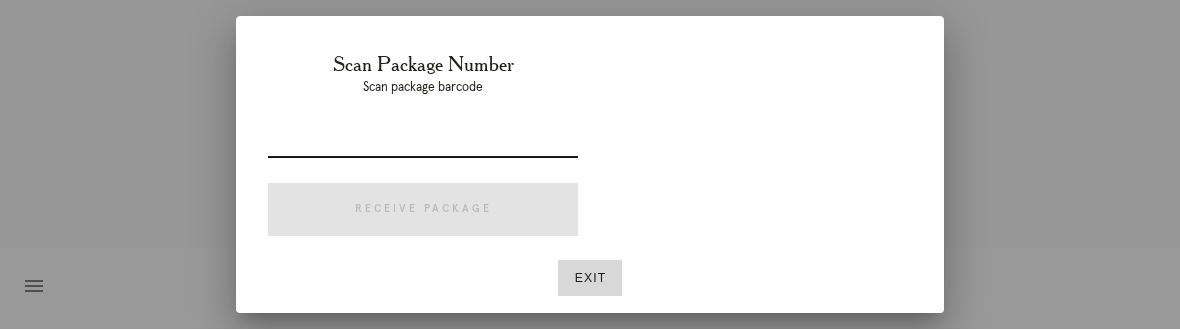 click at bounding box center [423, 142] 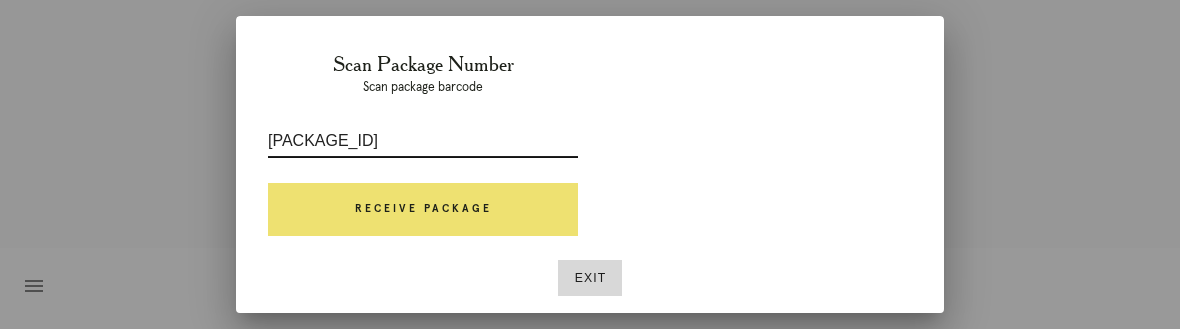 type on "P741531602581484" 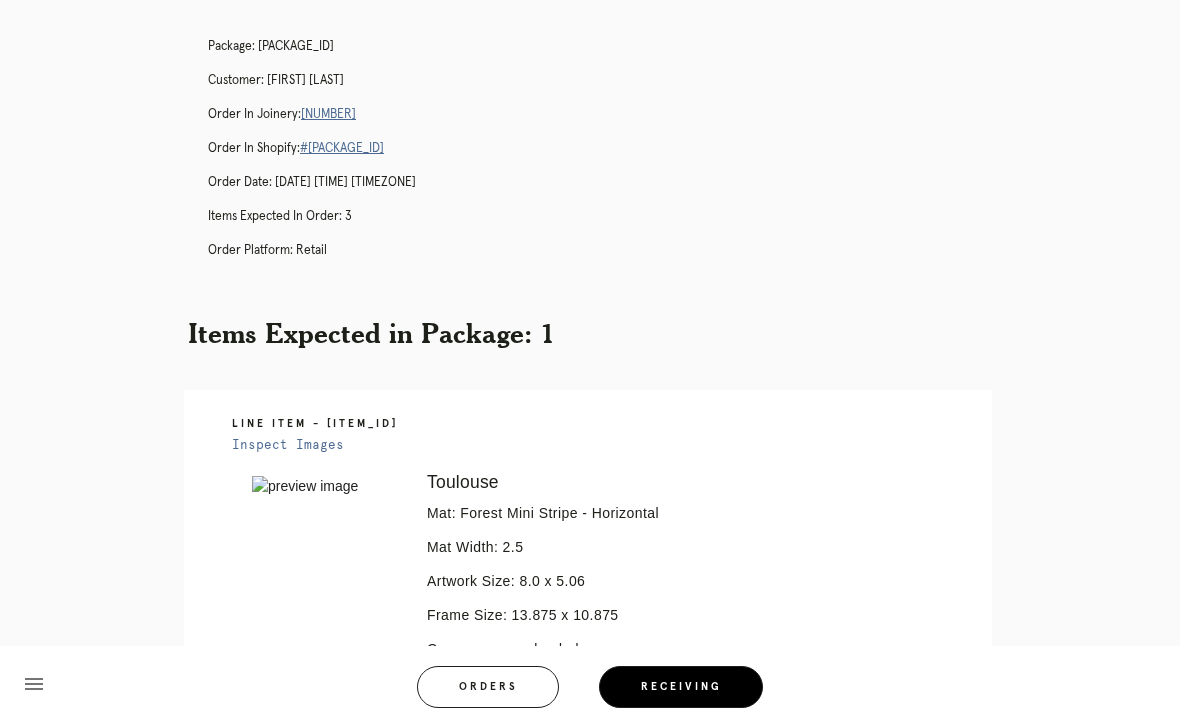scroll, scrollTop: 96, scrollLeft: 0, axis: vertical 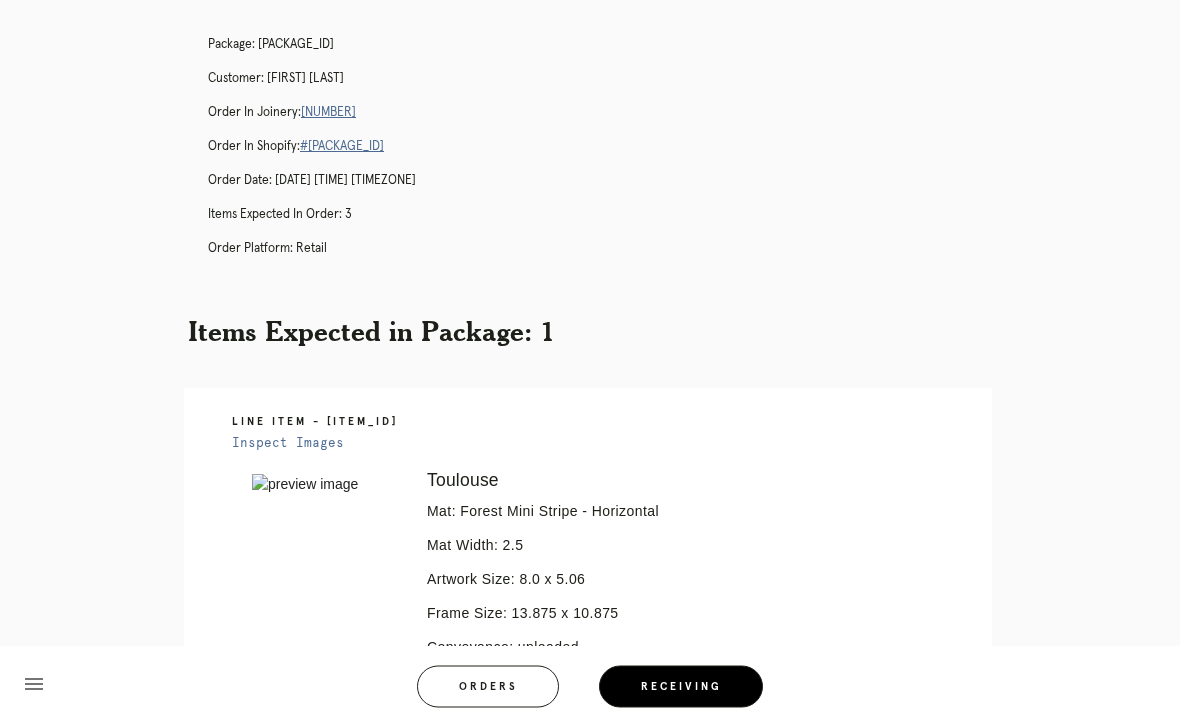 click on "R083826487" at bounding box center (328, 113) 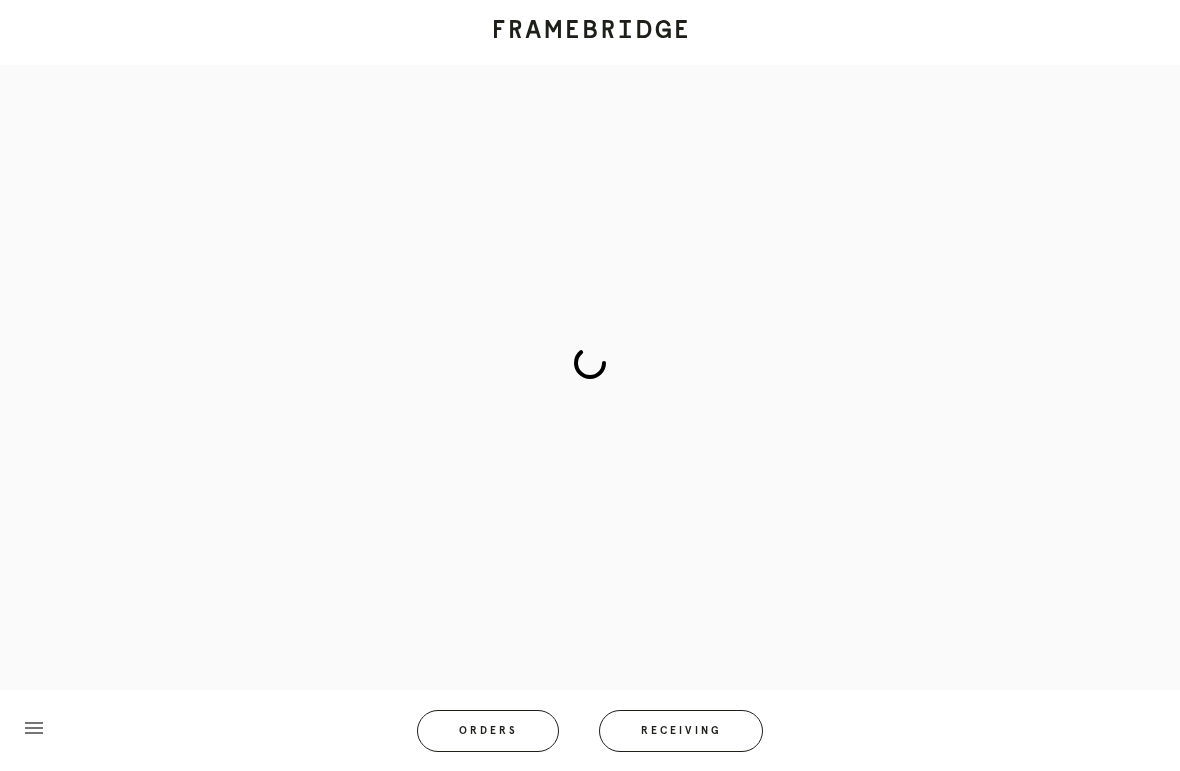 scroll, scrollTop: 0, scrollLeft: 0, axis: both 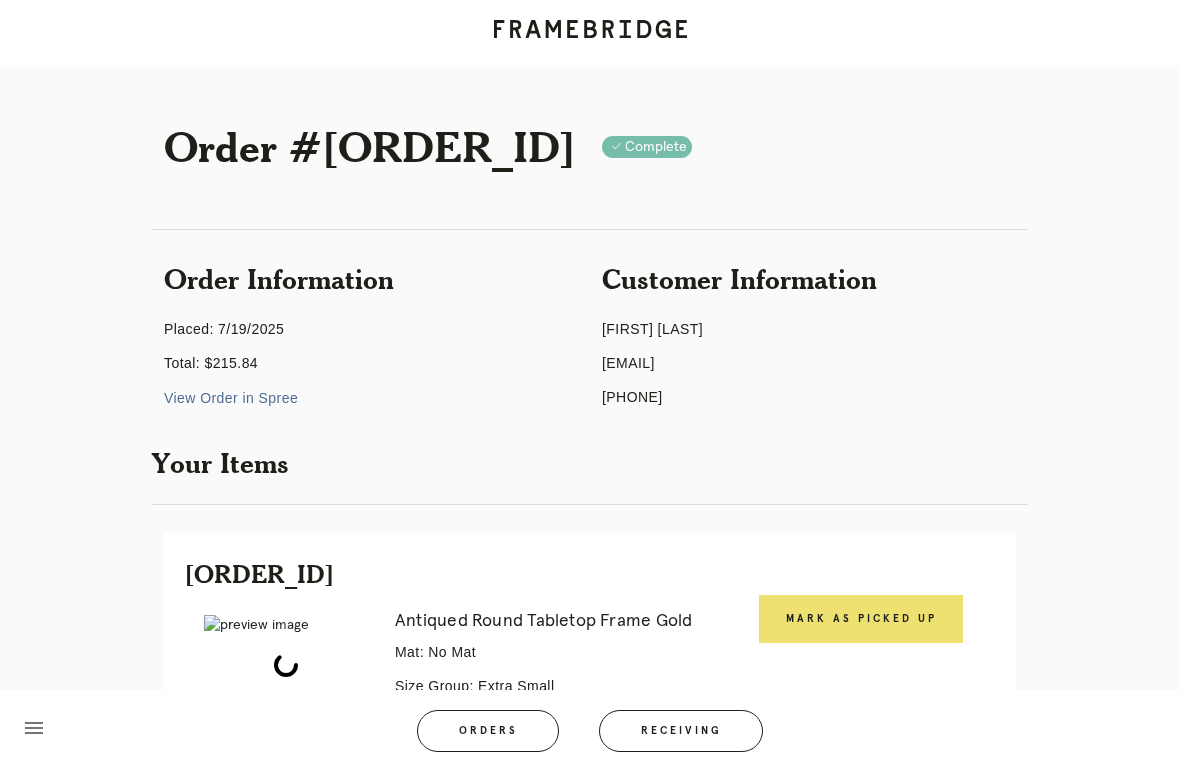 click on "Mark as Picked Up" at bounding box center (861, 619) 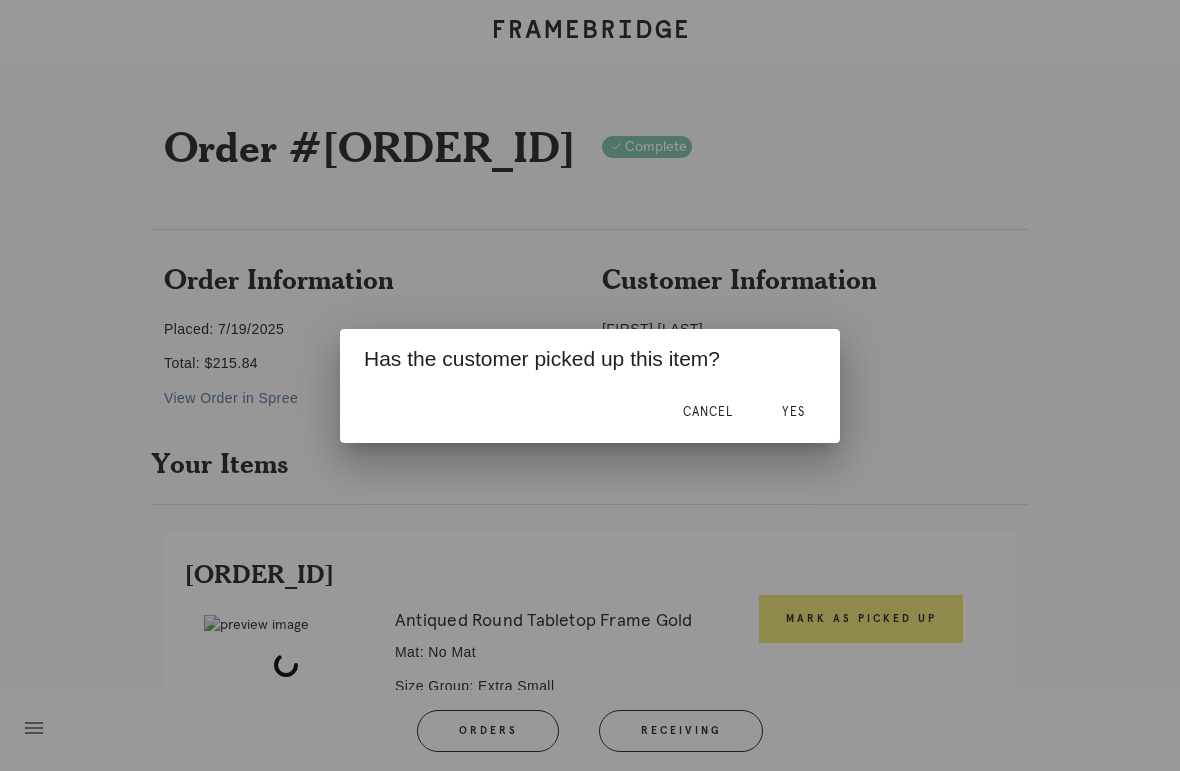 click on "Yes" at bounding box center [793, 413] 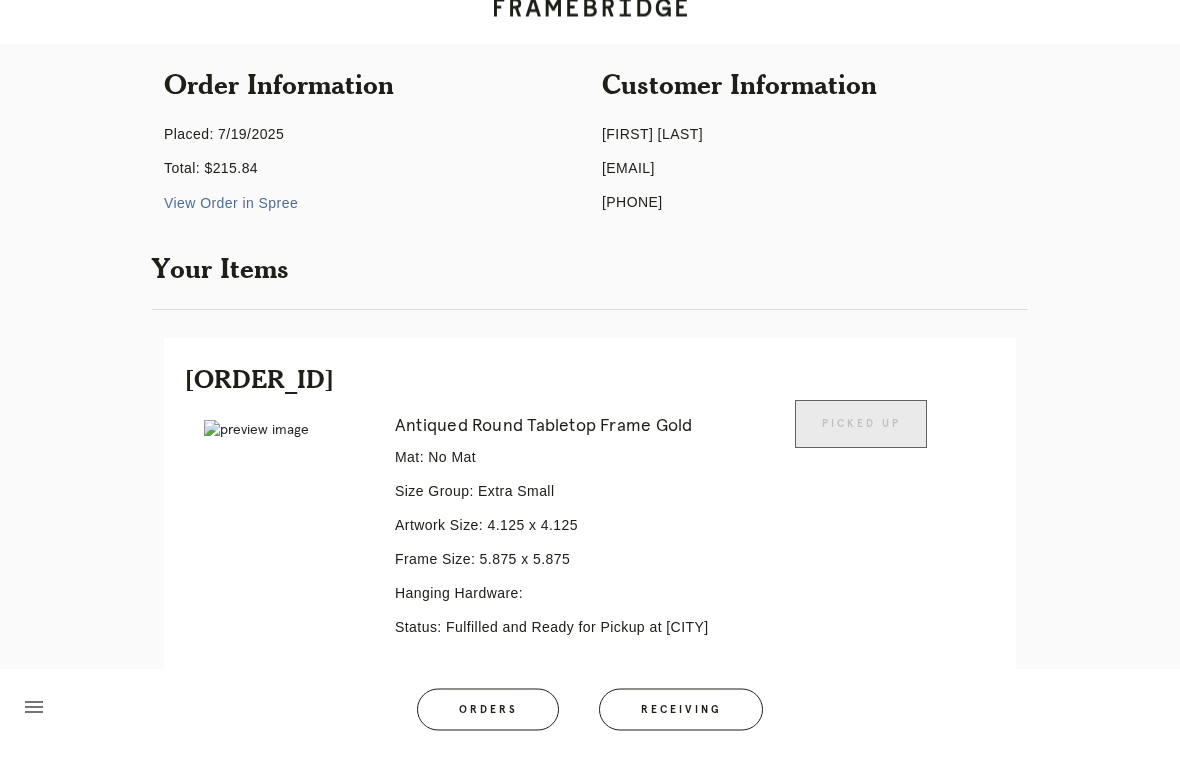 scroll, scrollTop: 418, scrollLeft: 0, axis: vertical 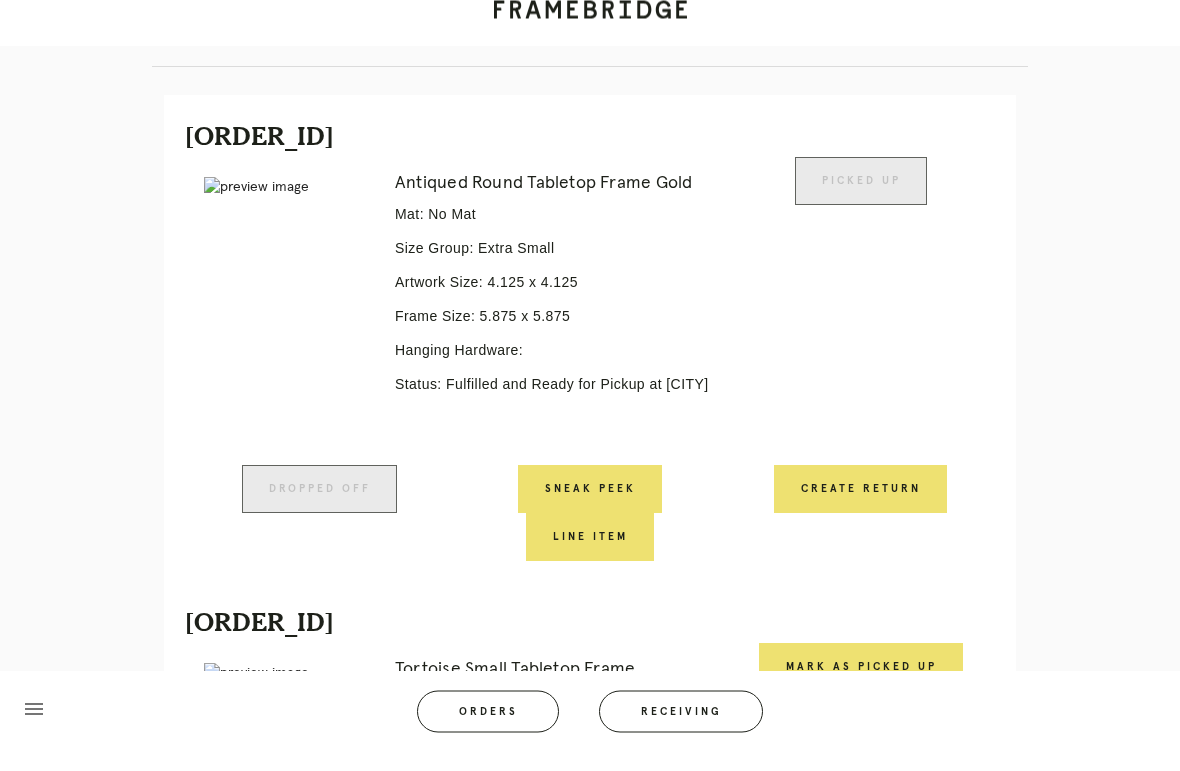 click on "Orders" at bounding box center [488, 731] 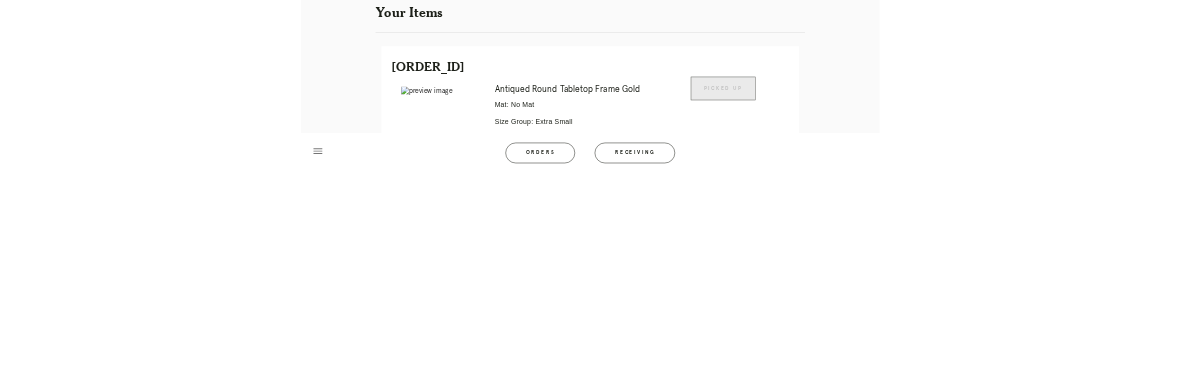 scroll, scrollTop: 0, scrollLeft: 0, axis: both 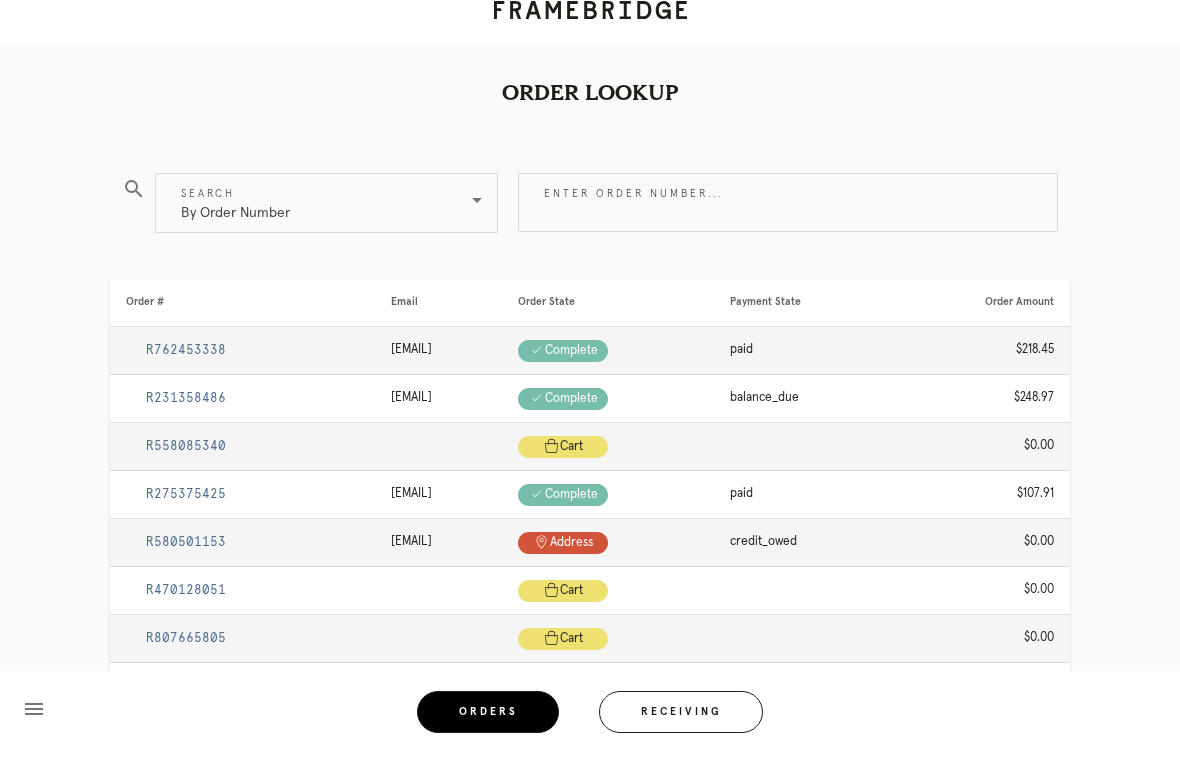 click on "By Order Number" at bounding box center [235, 222] 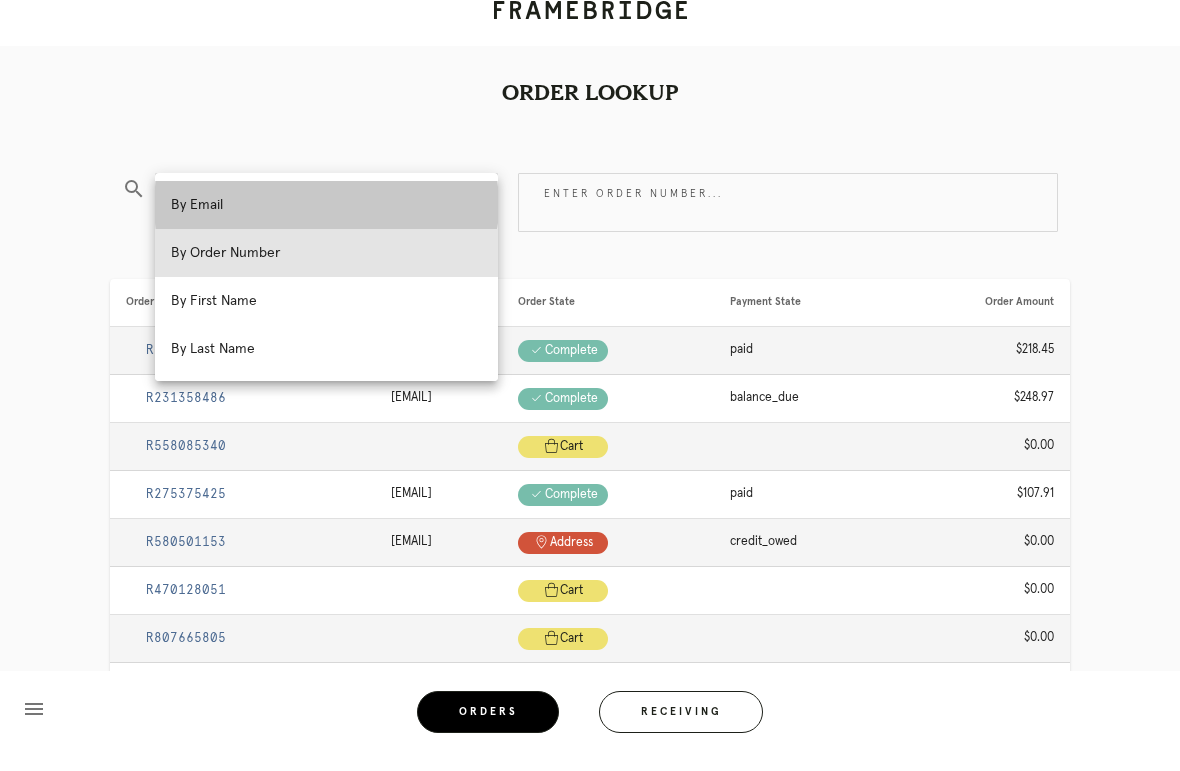 click on "By Email" at bounding box center (326, 224) 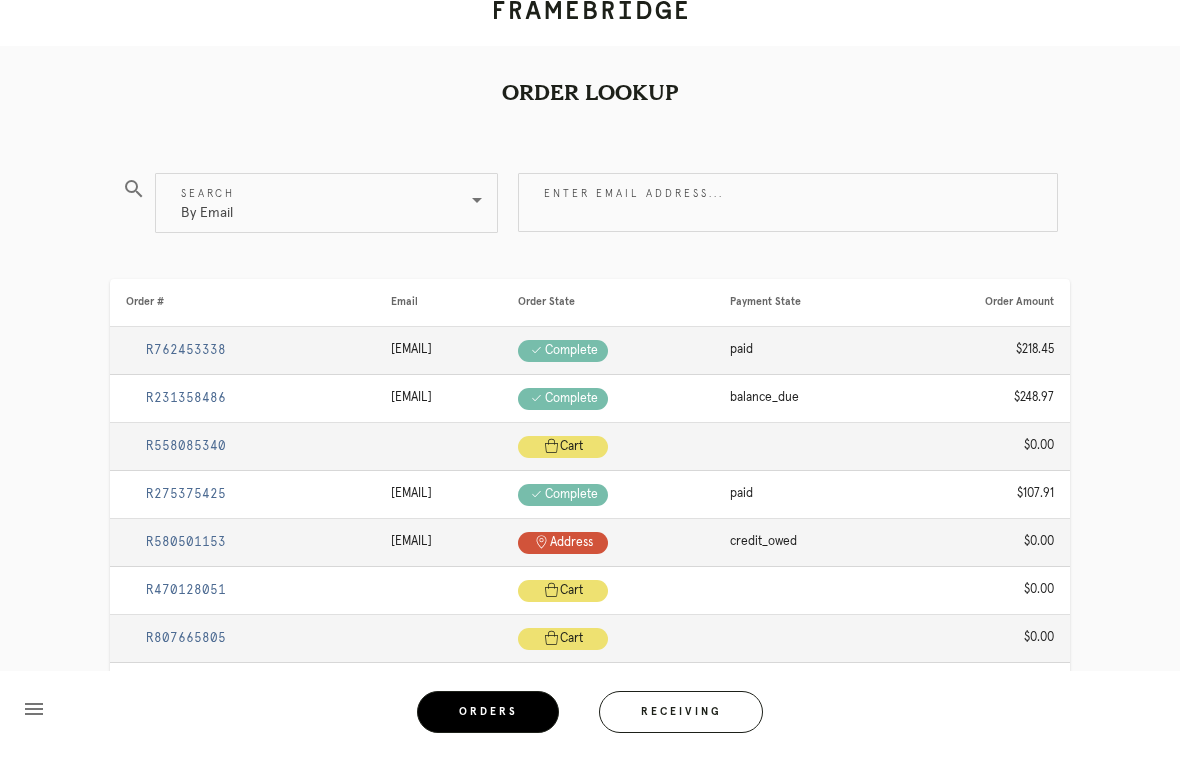 click on "Enter email address..." at bounding box center [788, 221] 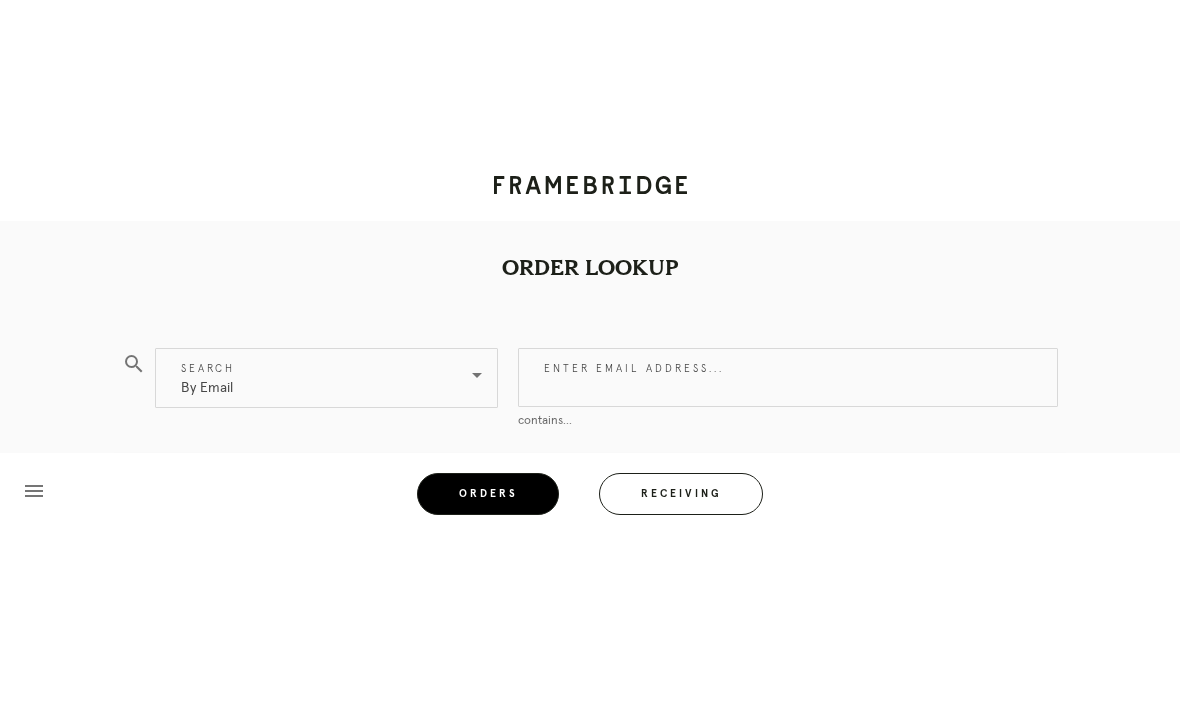 scroll, scrollTop: 19, scrollLeft: 0, axis: vertical 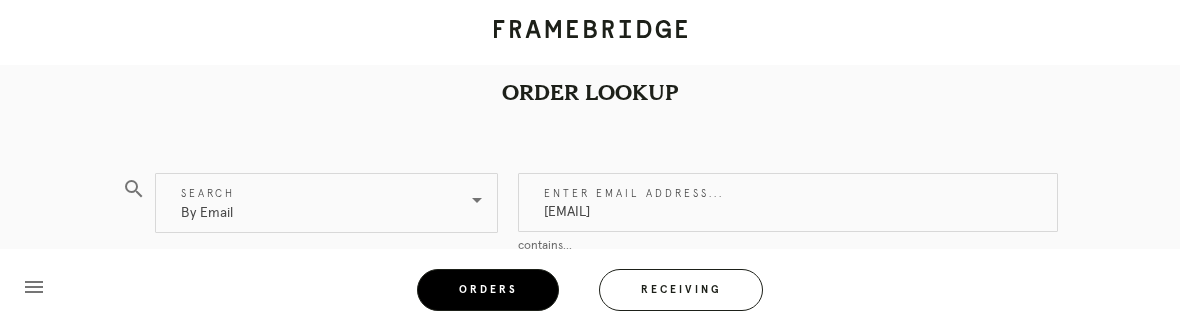type on "Nicole@dezaarinteriors.com" 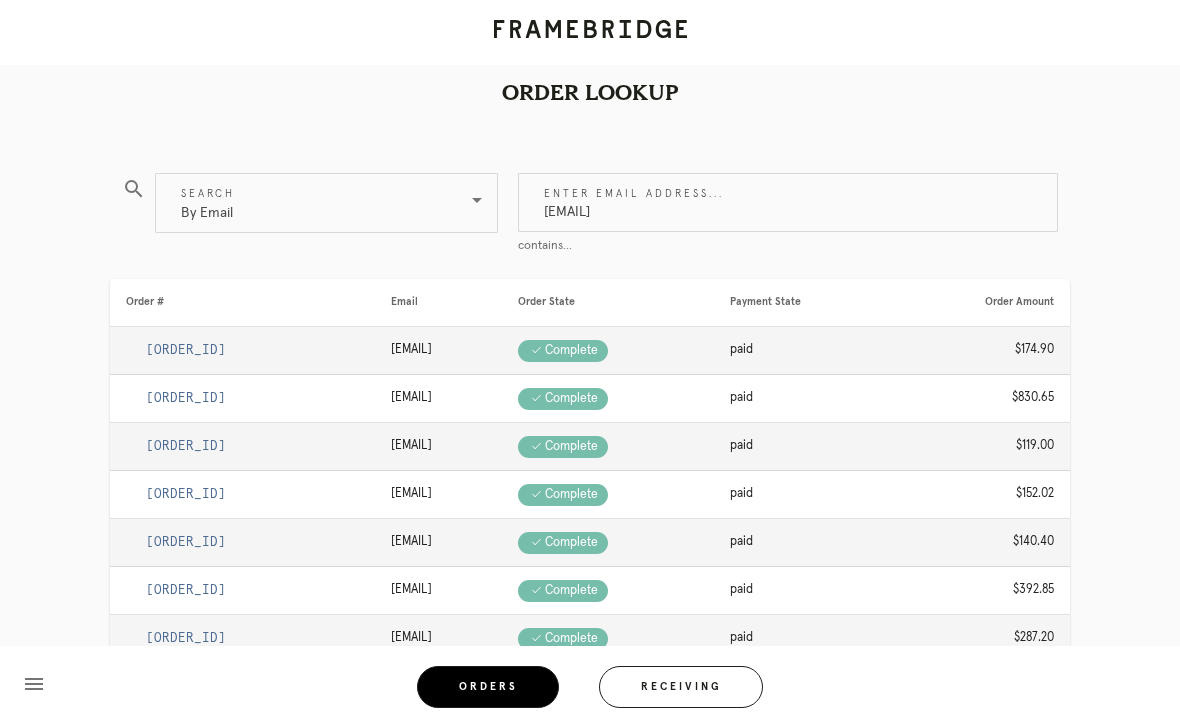 click on "R979023145" at bounding box center [186, 398] 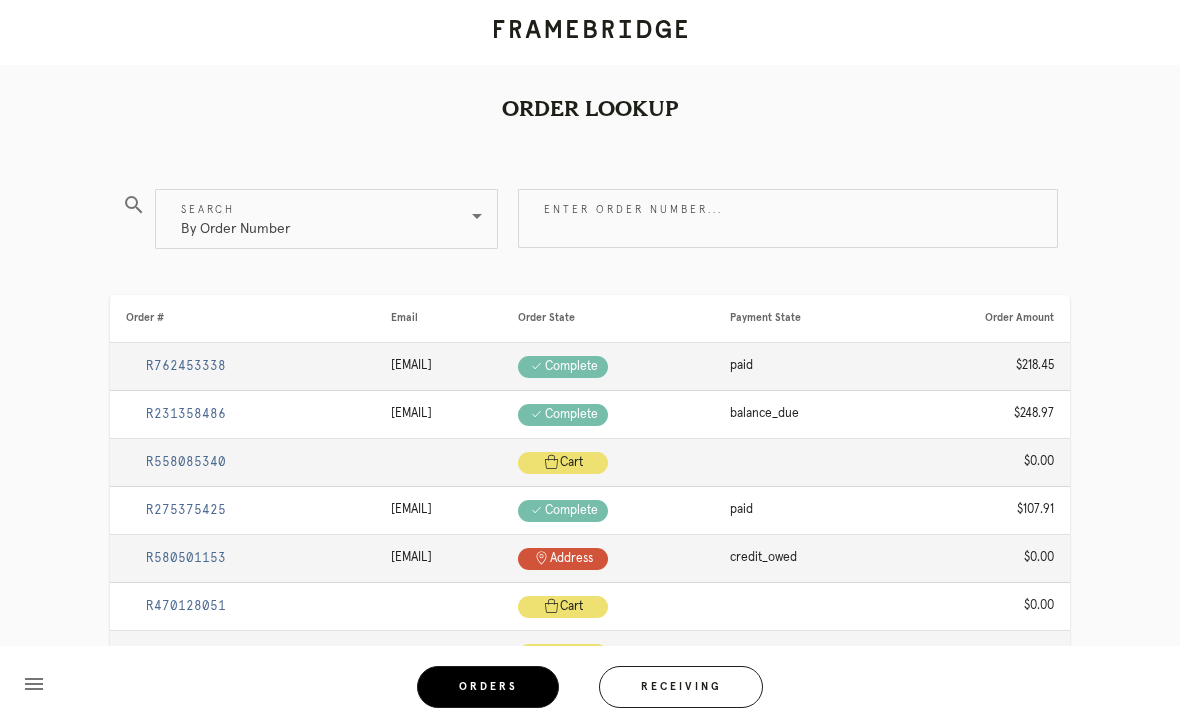 scroll, scrollTop: 0, scrollLeft: 0, axis: both 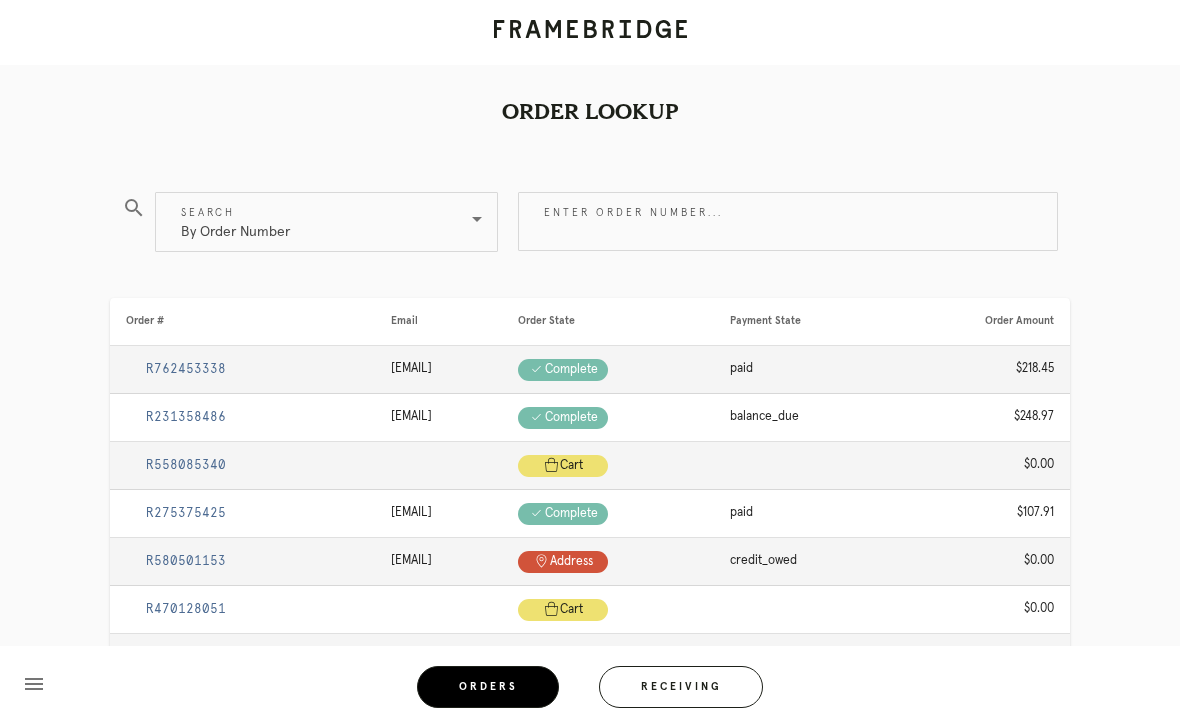 click on "Enter order number..." at bounding box center [788, 221] 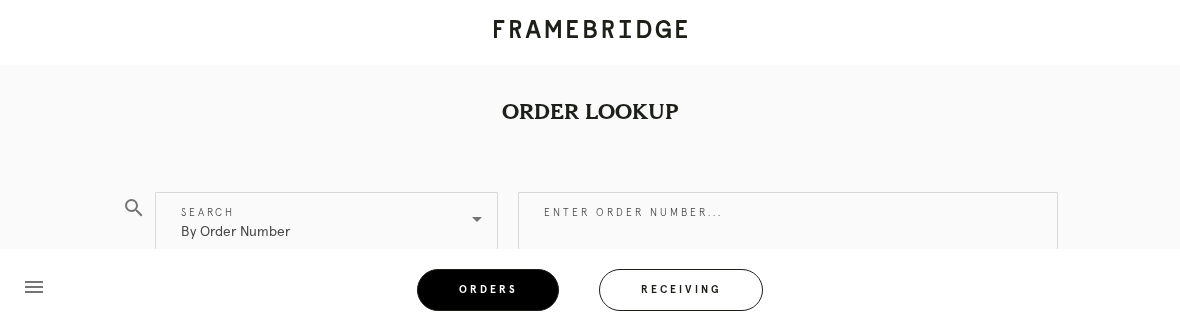 click on "By Order Number" at bounding box center (235, 222) 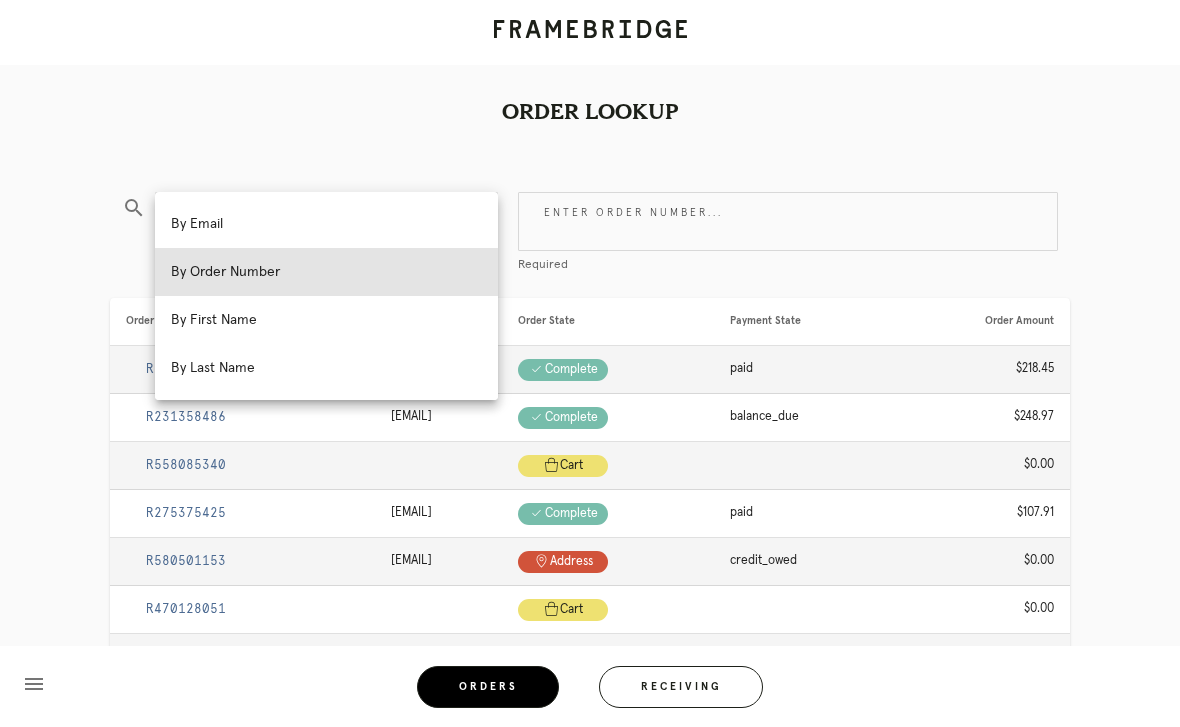 click on "By Email" at bounding box center (326, 224) 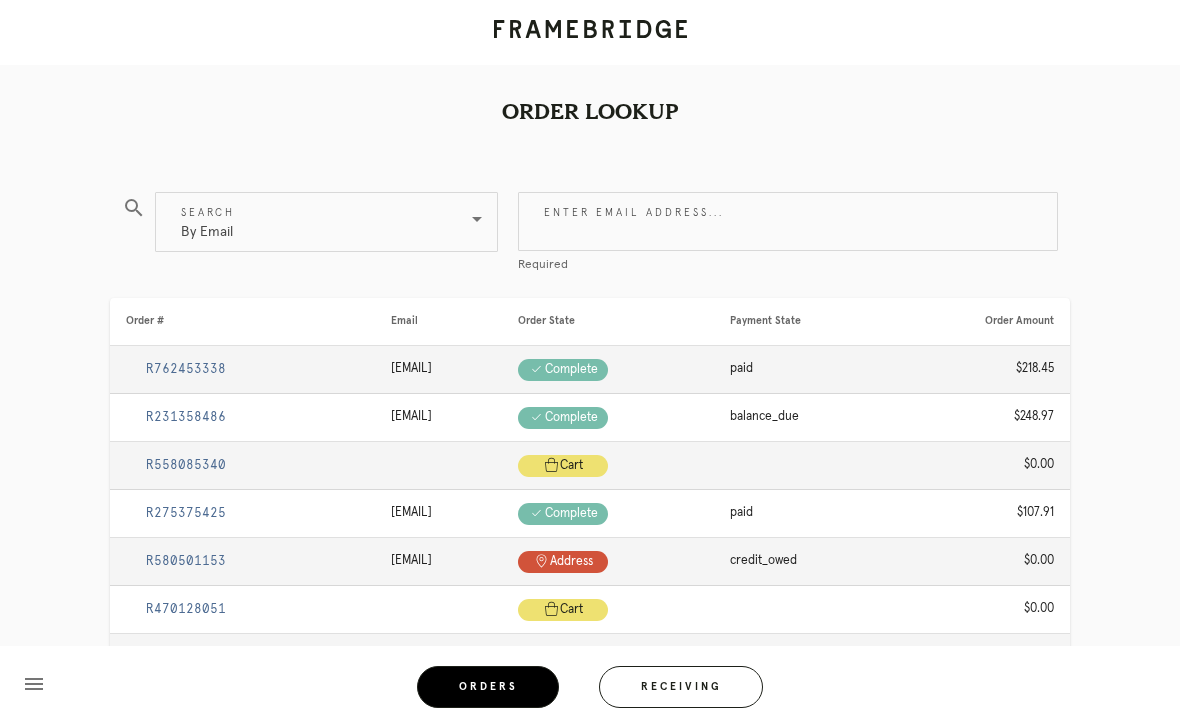 click on "Enter email address..." at bounding box center [788, 221] 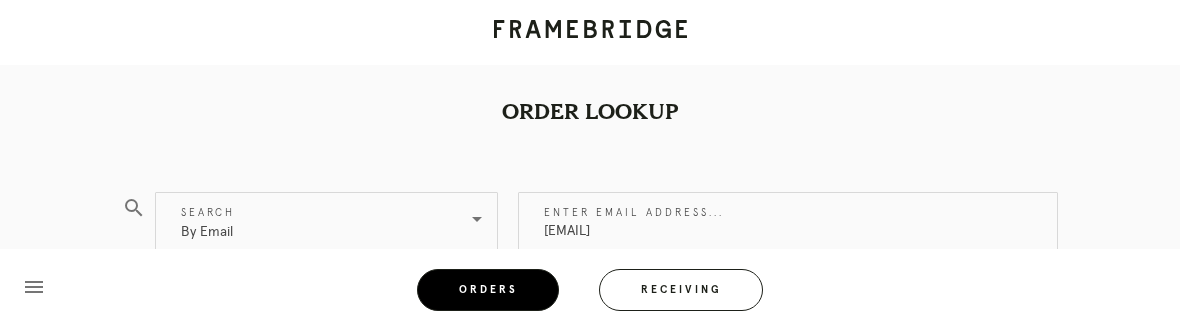 type on "Nicole@dezaarinteriors.com" 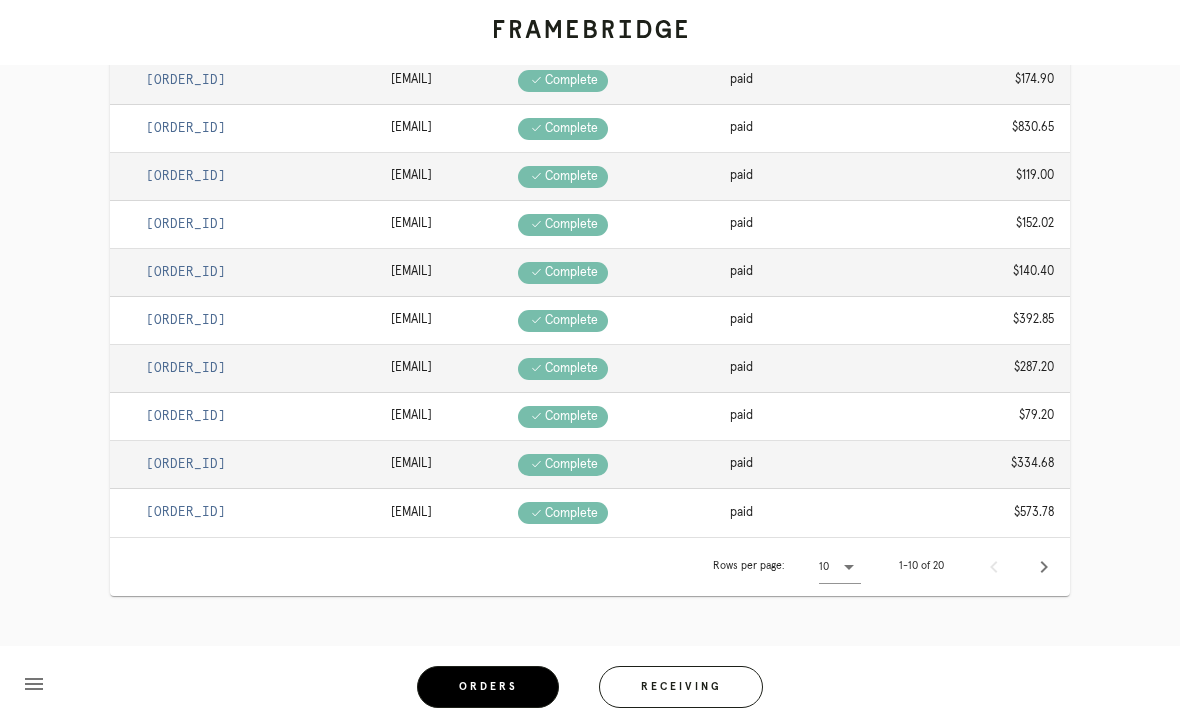 scroll, scrollTop: 295, scrollLeft: 0, axis: vertical 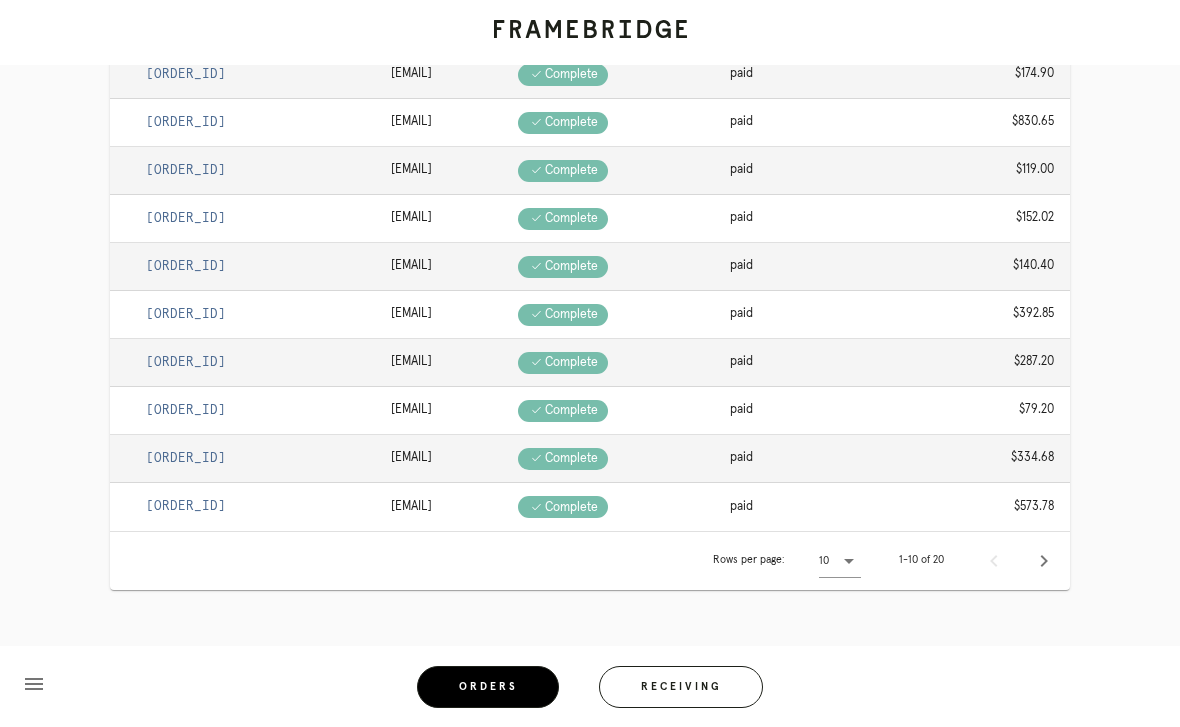 click at bounding box center [1044, 561] 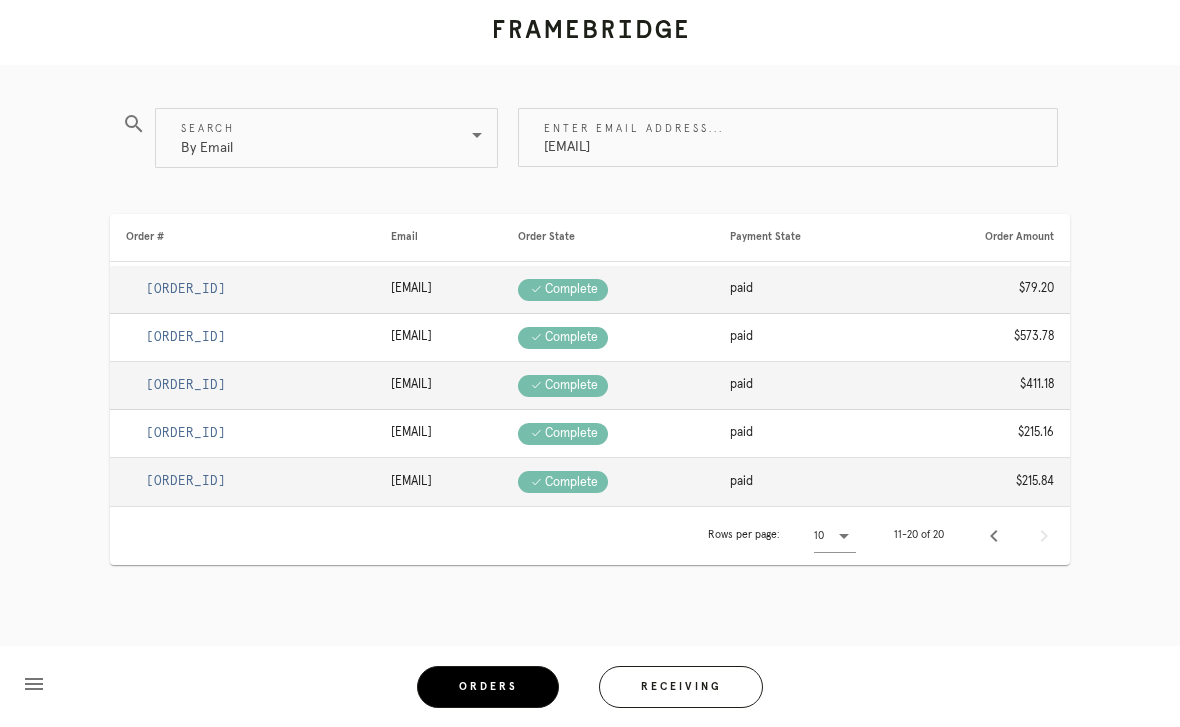 scroll, scrollTop: 59, scrollLeft: 0, axis: vertical 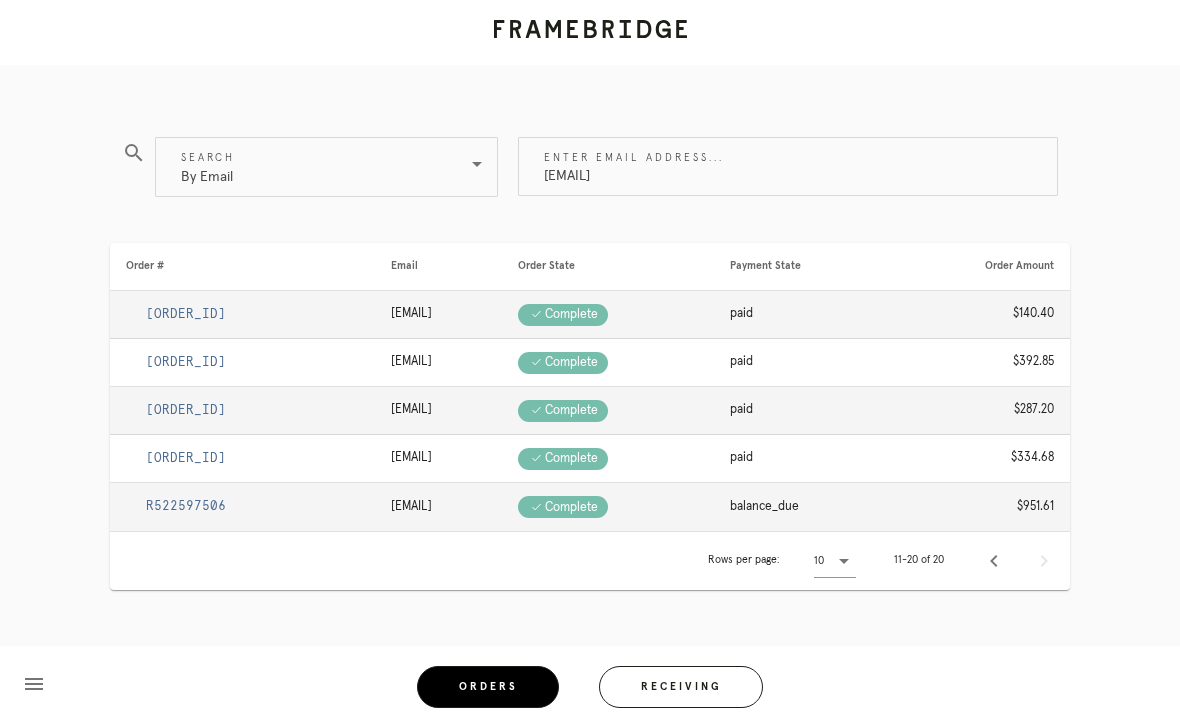 click on "R775587155" at bounding box center [186, 362] 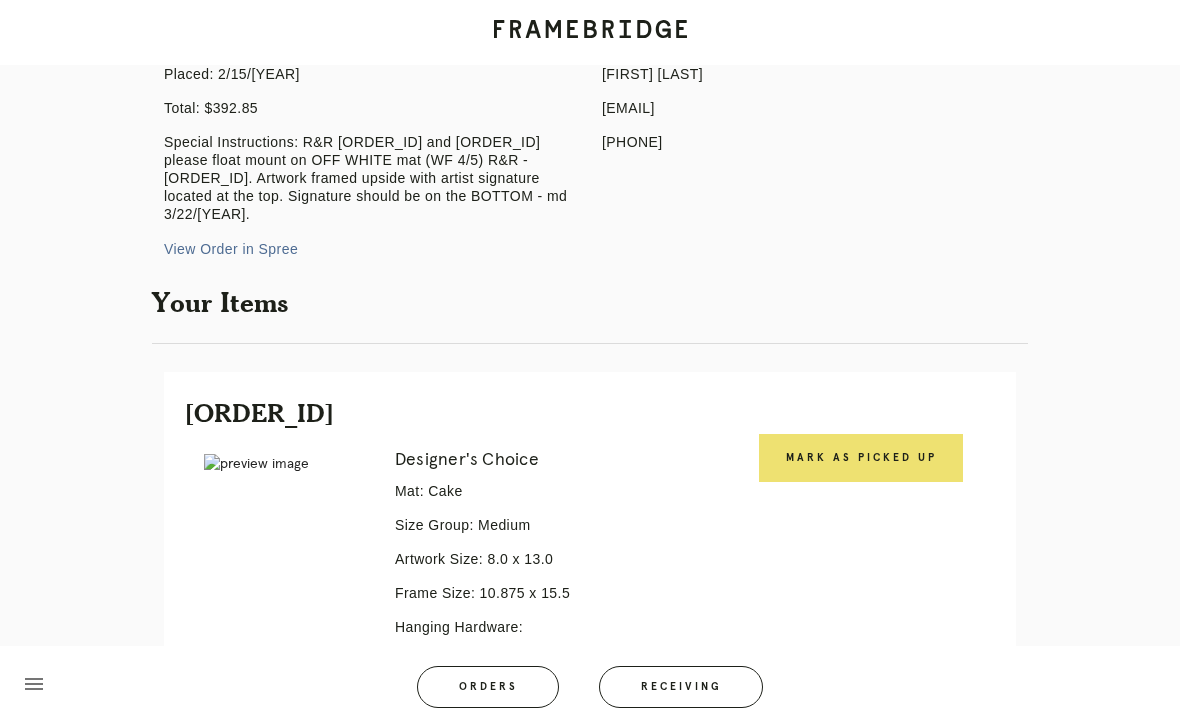 scroll, scrollTop: 0, scrollLeft: 0, axis: both 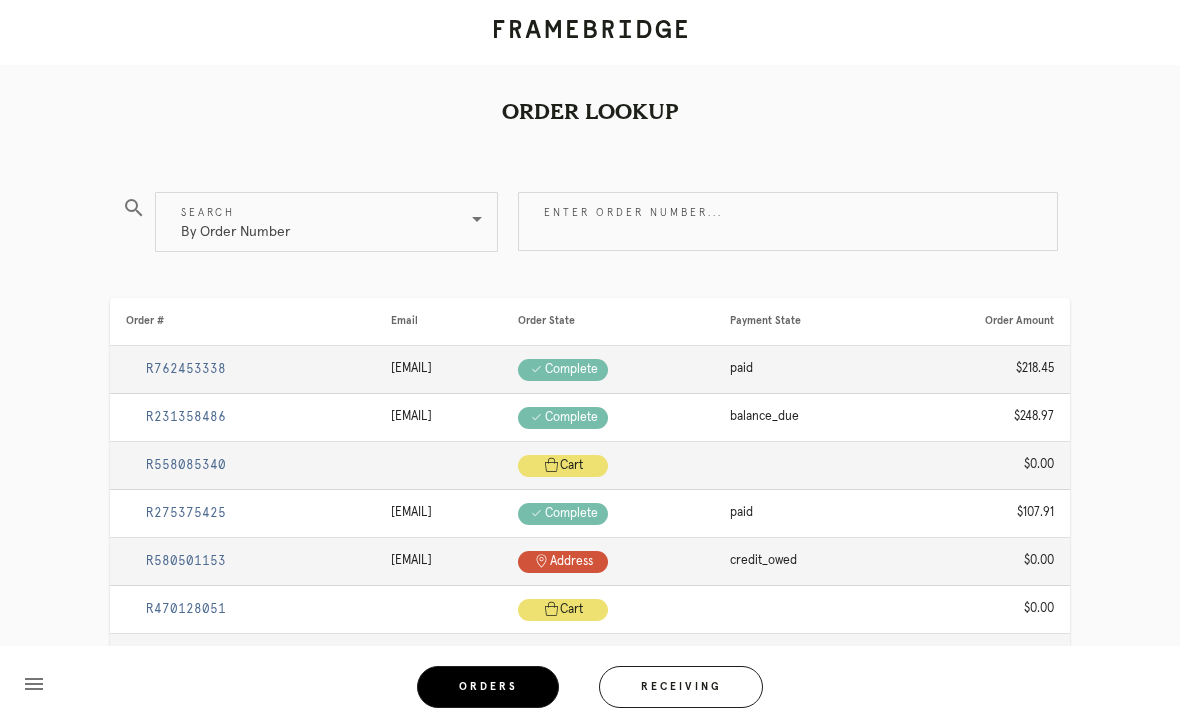 click on "Receiving" at bounding box center (681, 687) 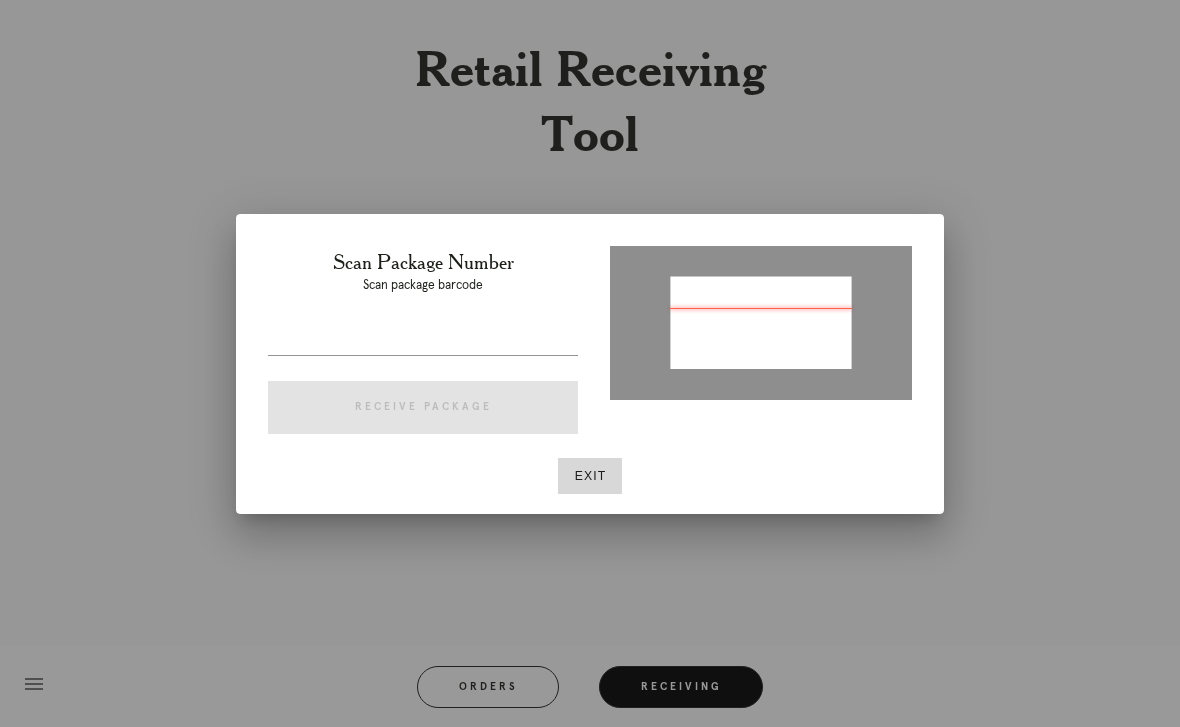 type on "P690619834016227" 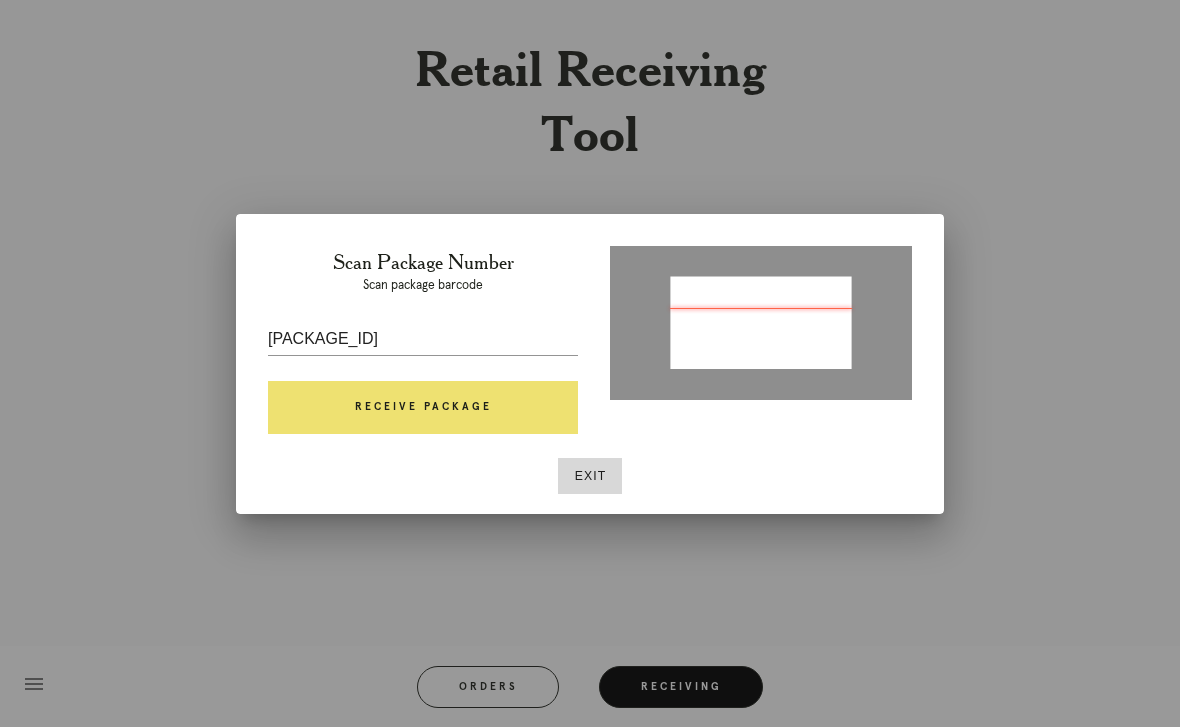 click on "Receive Package" at bounding box center [423, 408] 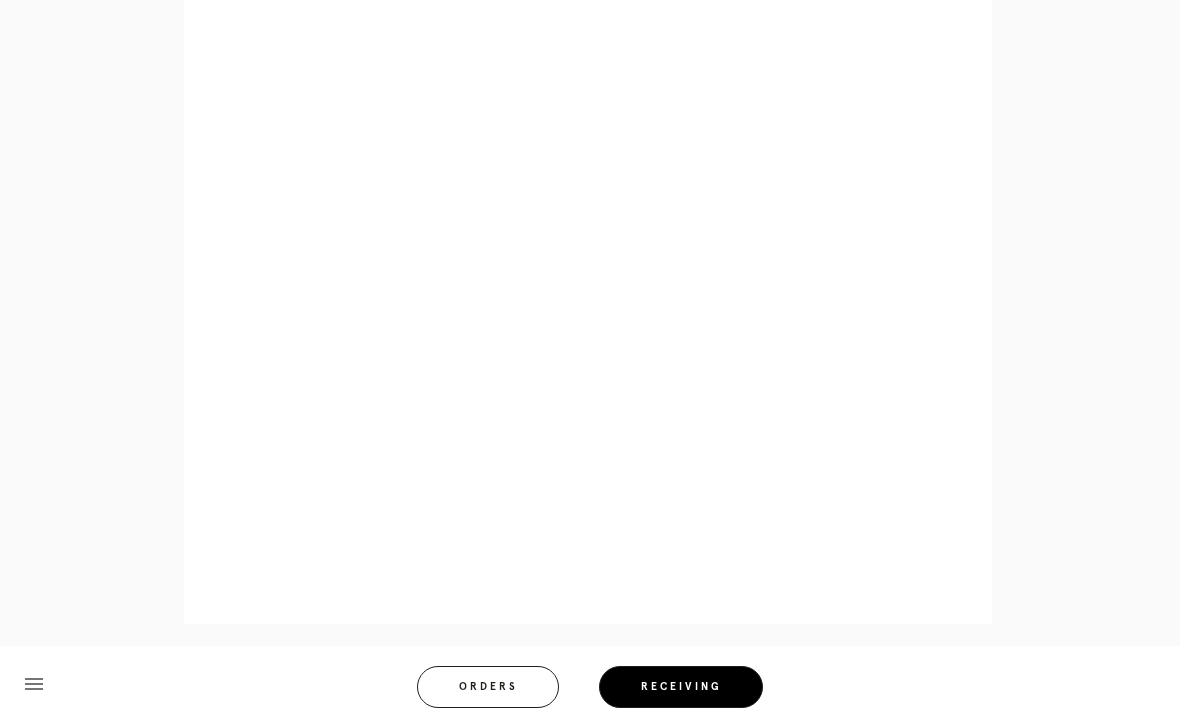 scroll, scrollTop: 929, scrollLeft: 0, axis: vertical 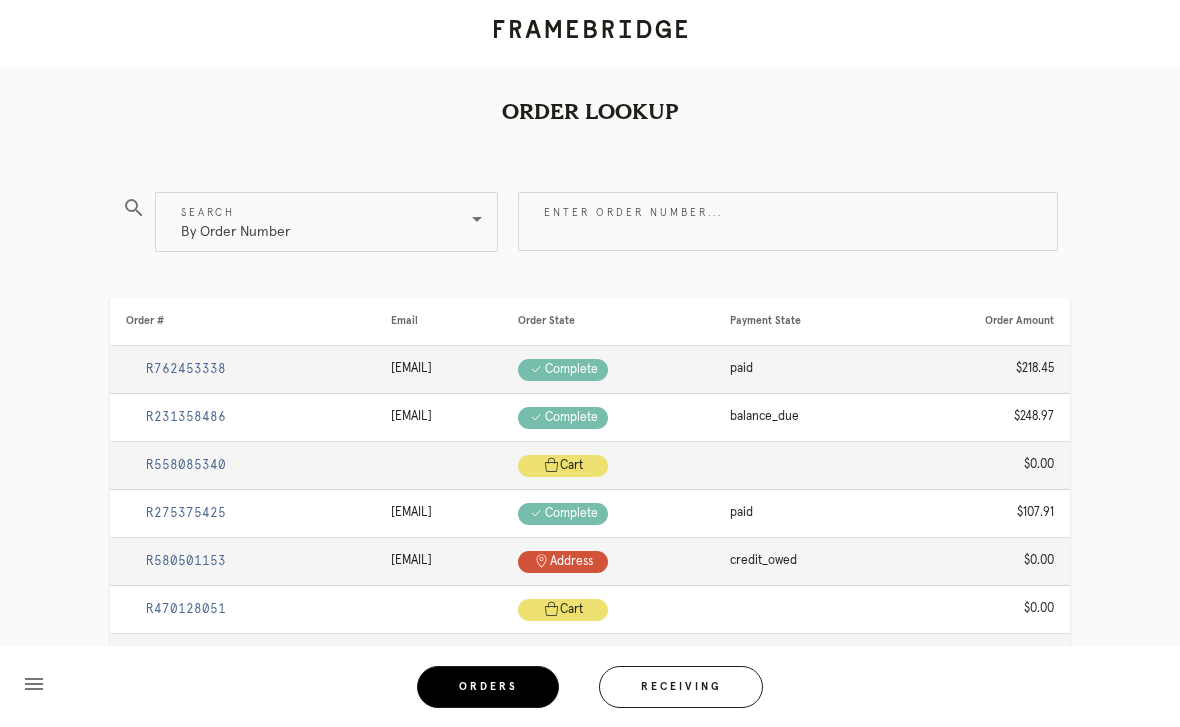 click on "Receiving" at bounding box center (681, 687) 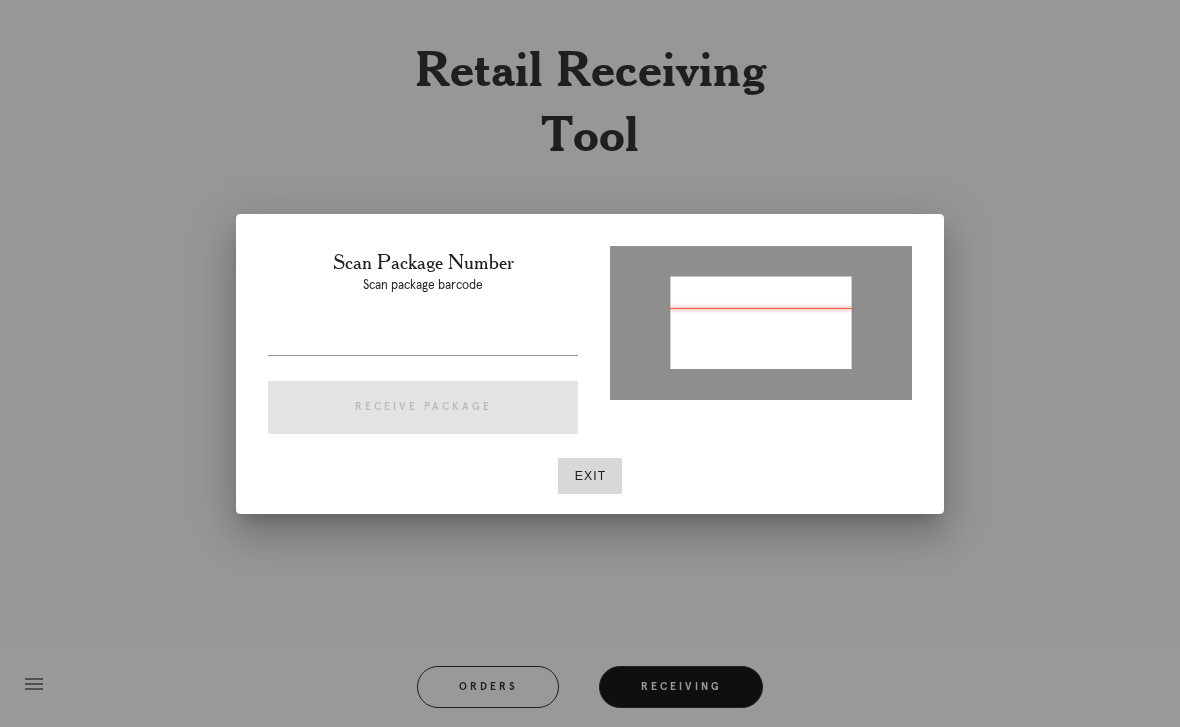 type on "P528225193935991" 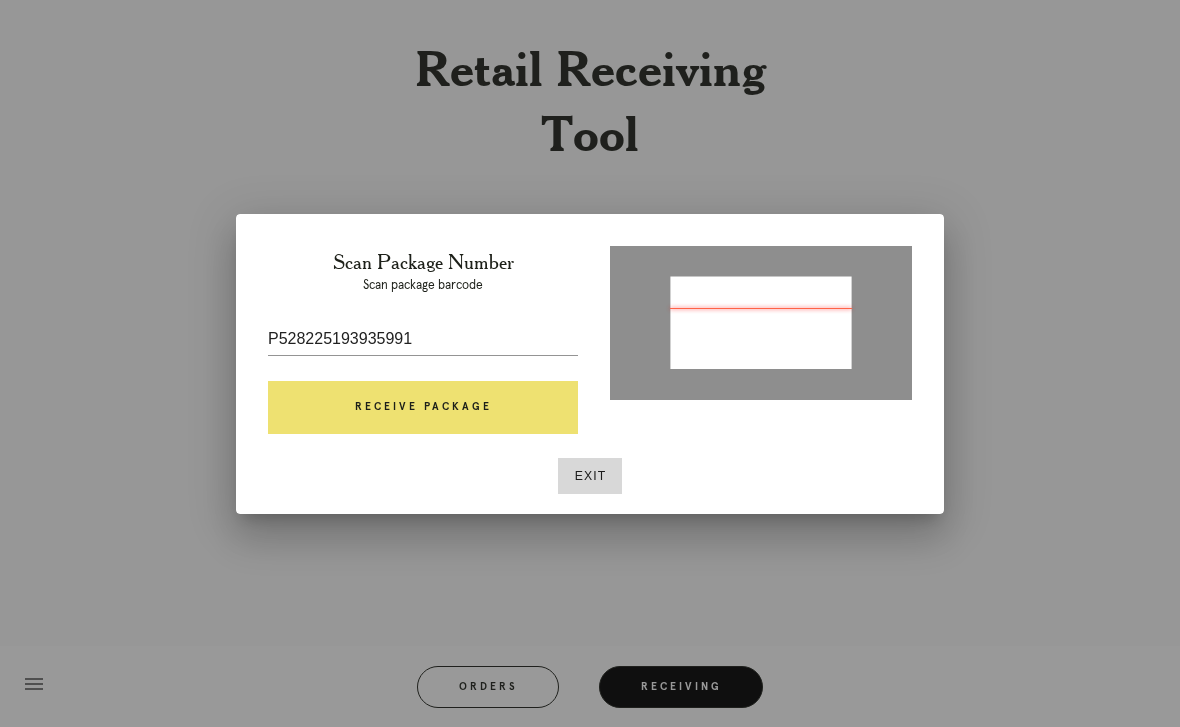 click on "Receive Package" at bounding box center [423, 408] 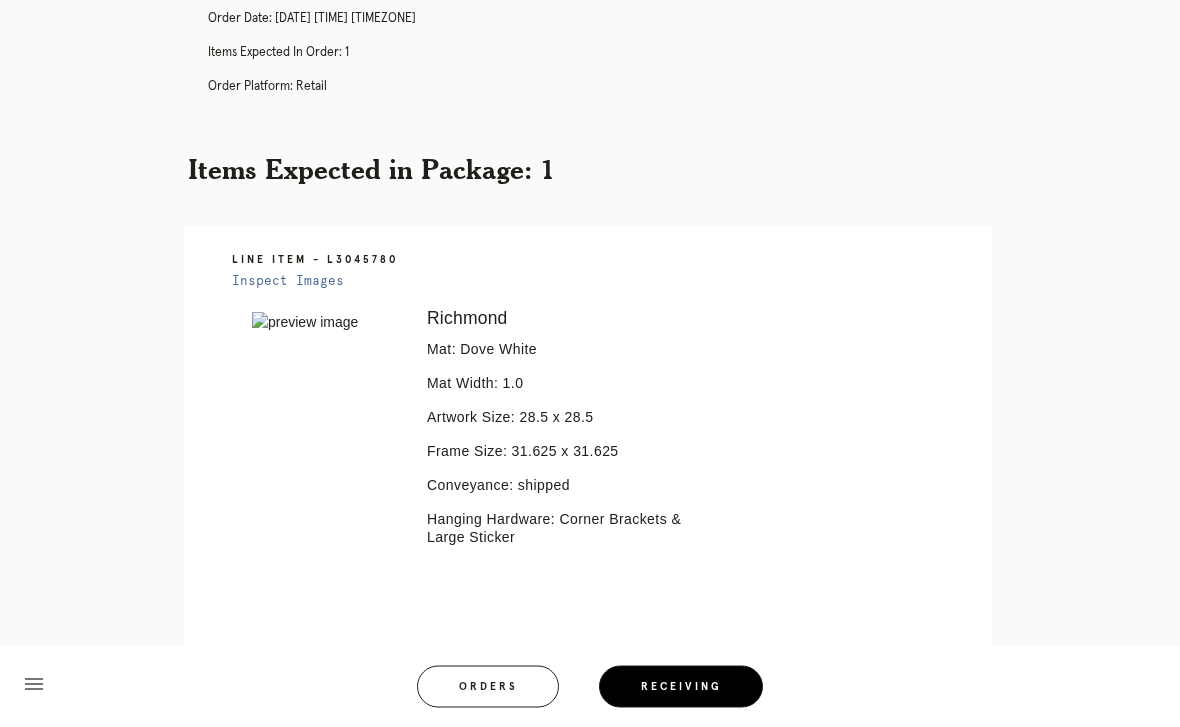 scroll, scrollTop: 401, scrollLeft: 0, axis: vertical 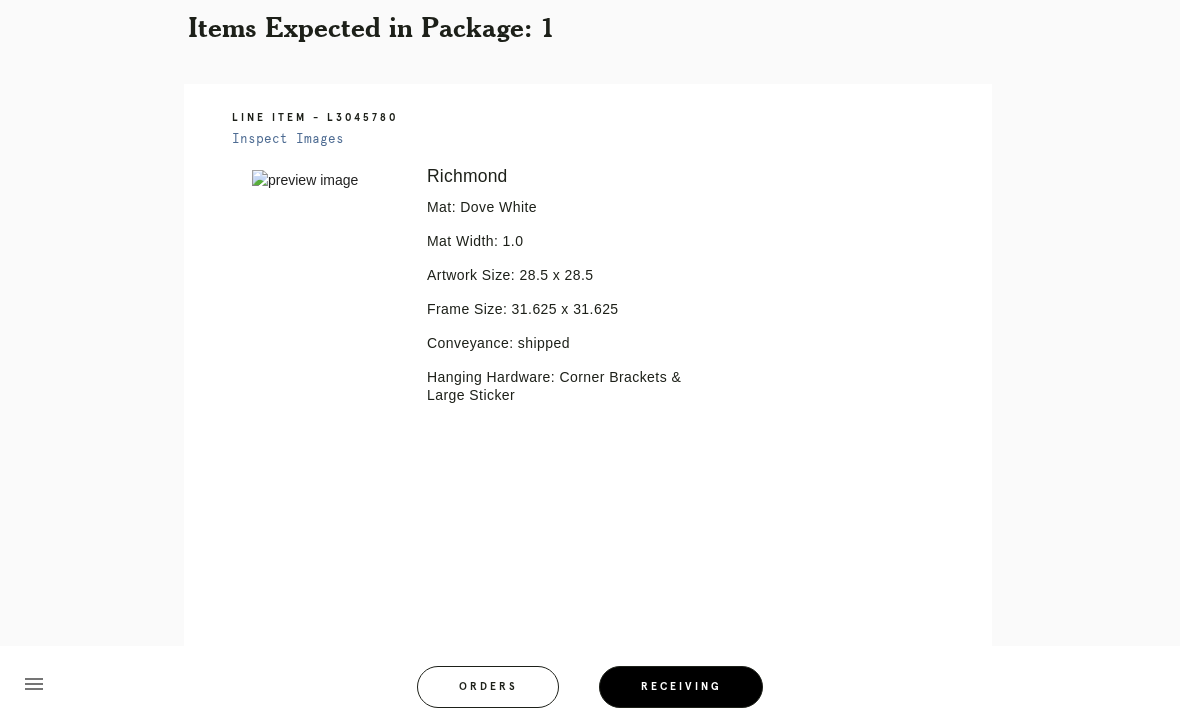 click on "menu
Orders
Receiving" at bounding box center (590, 686) 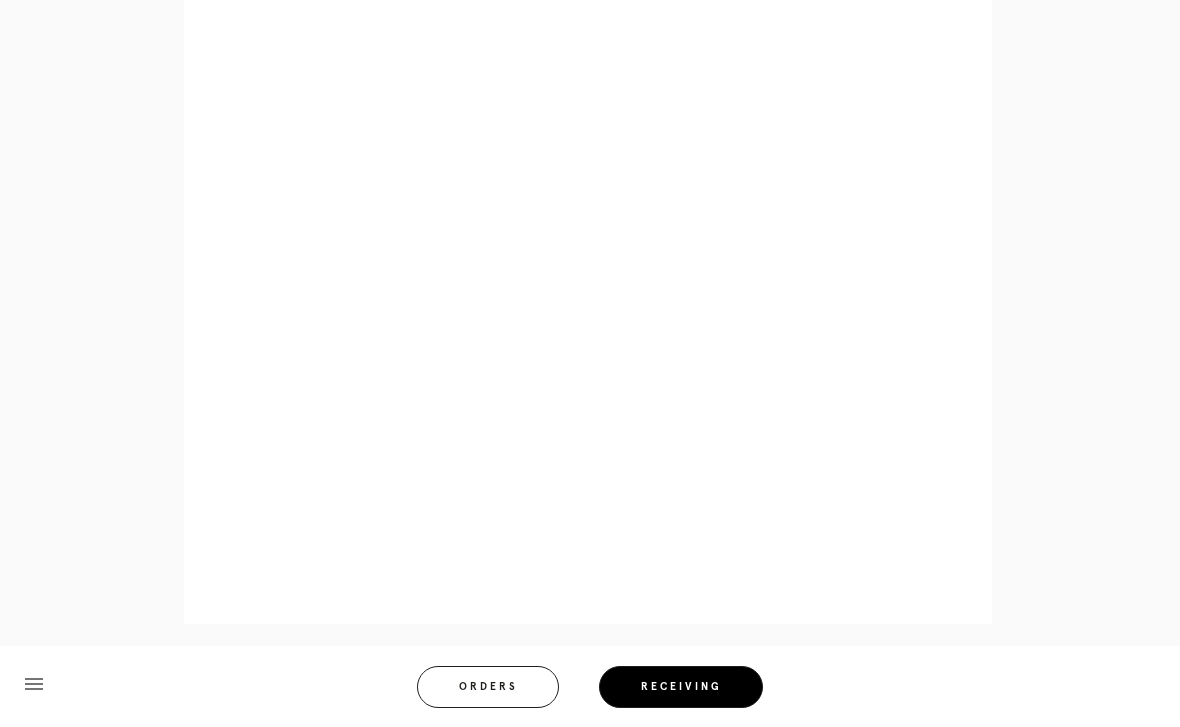 scroll, scrollTop: 877, scrollLeft: 0, axis: vertical 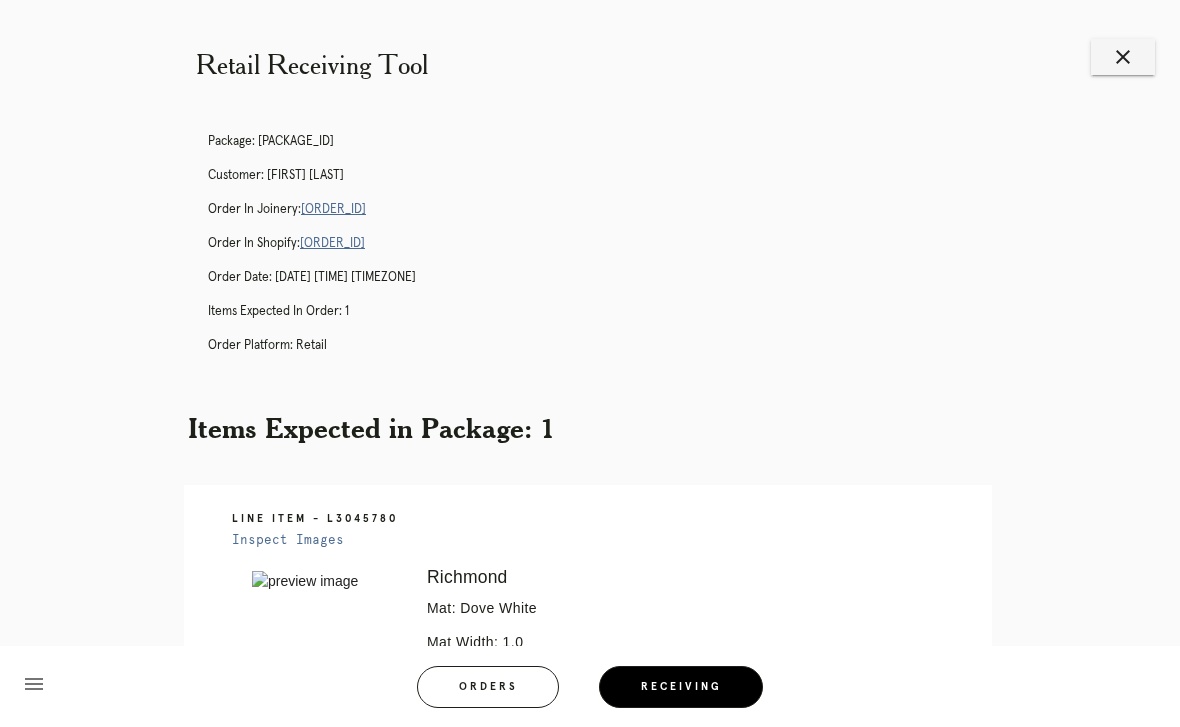 click on "R918948200" at bounding box center [333, 209] 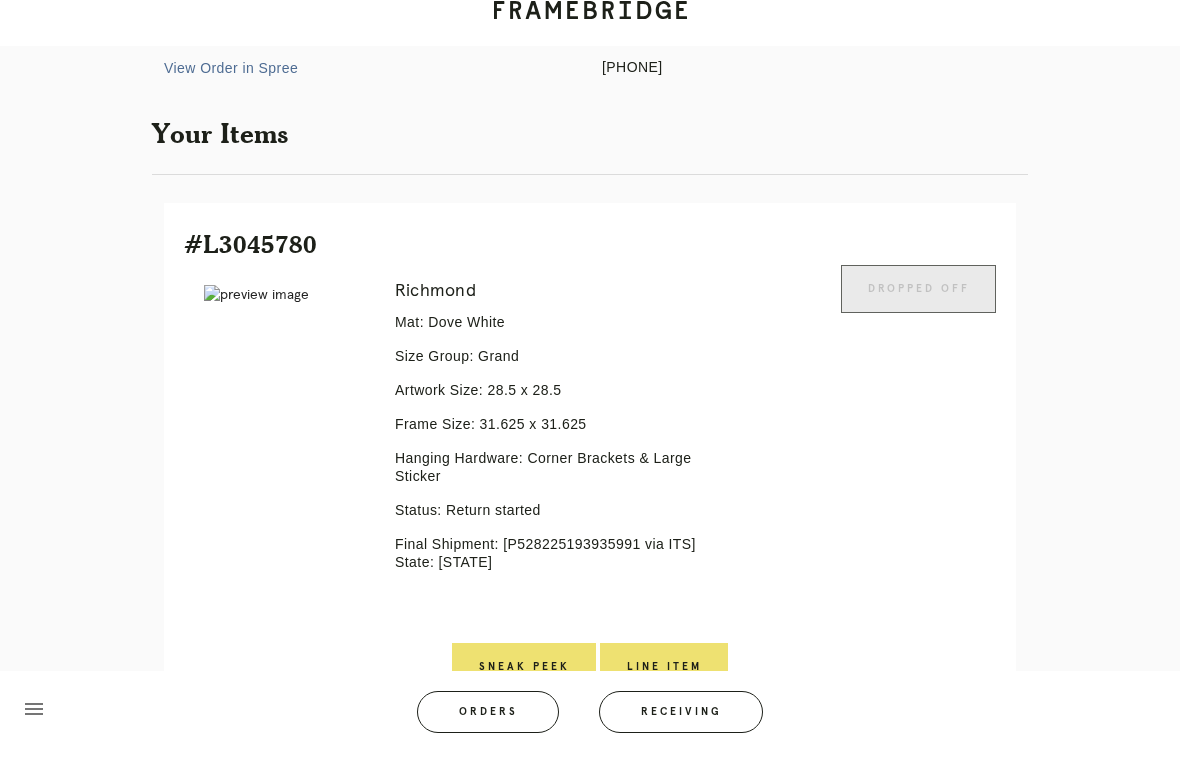 scroll, scrollTop: 396, scrollLeft: 0, axis: vertical 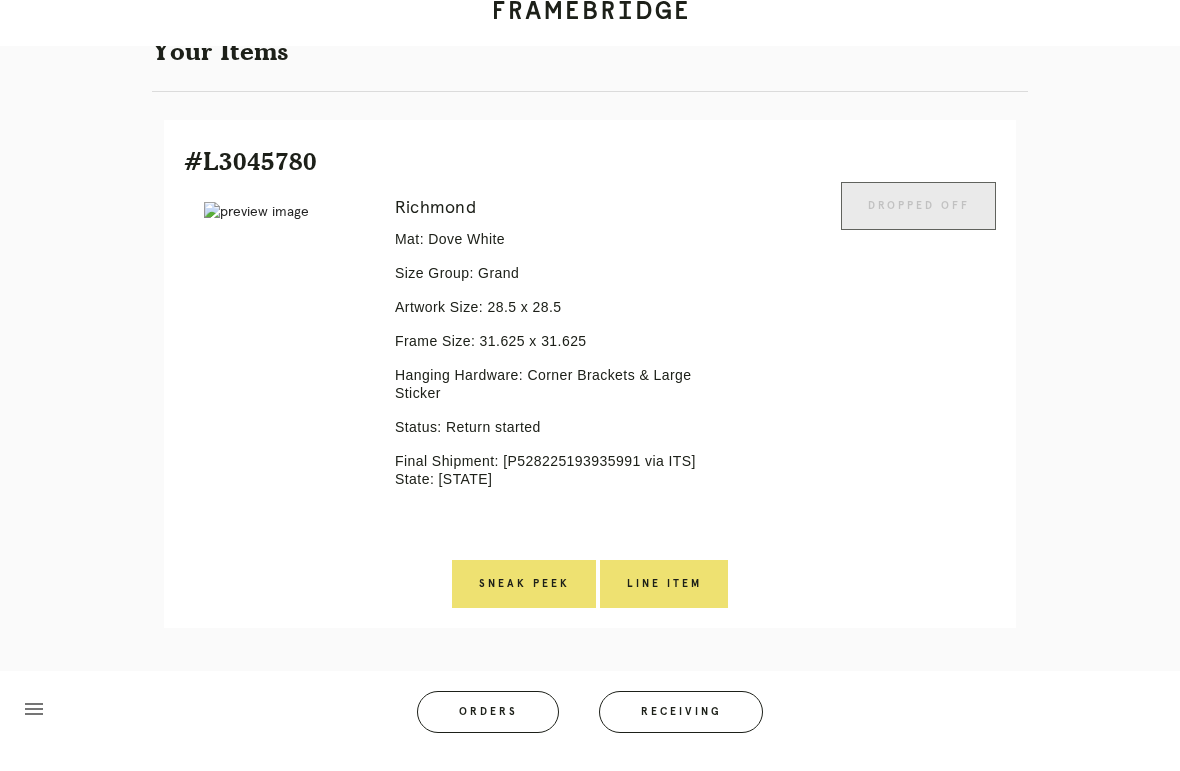 click on "Line Item" at bounding box center [664, 603] 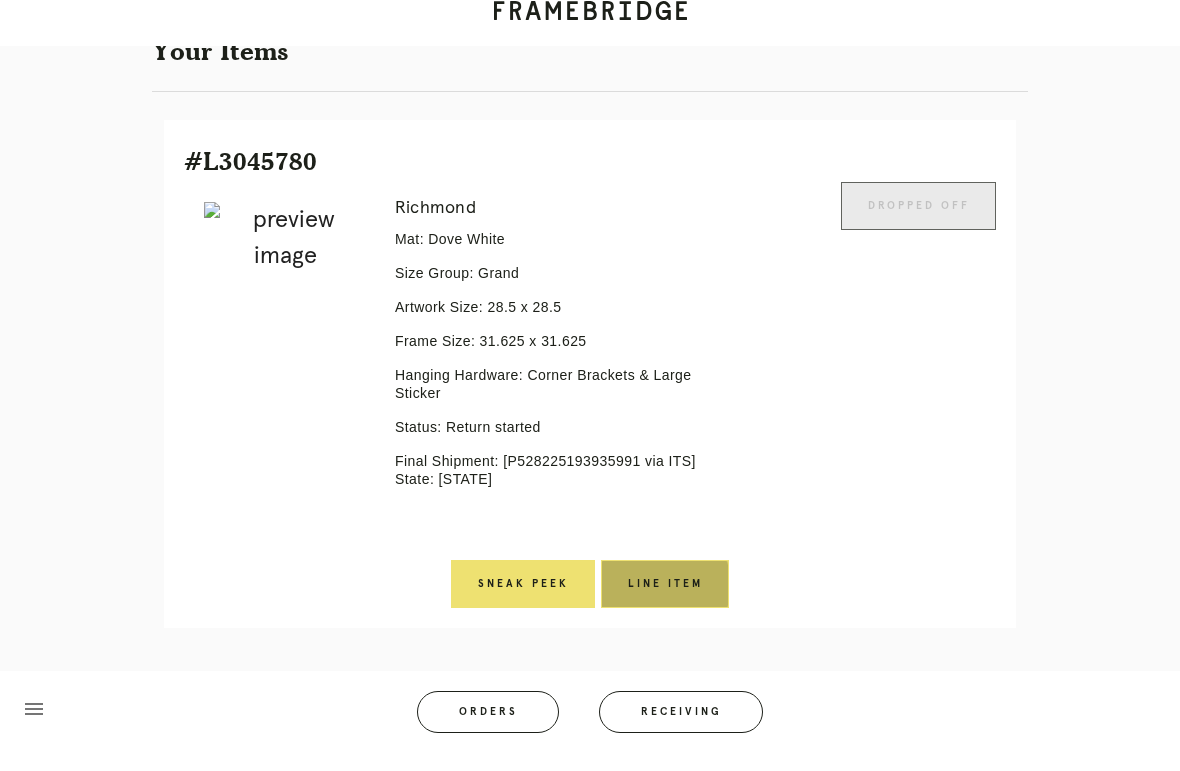 scroll, scrollTop: 0, scrollLeft: 0, axis: both 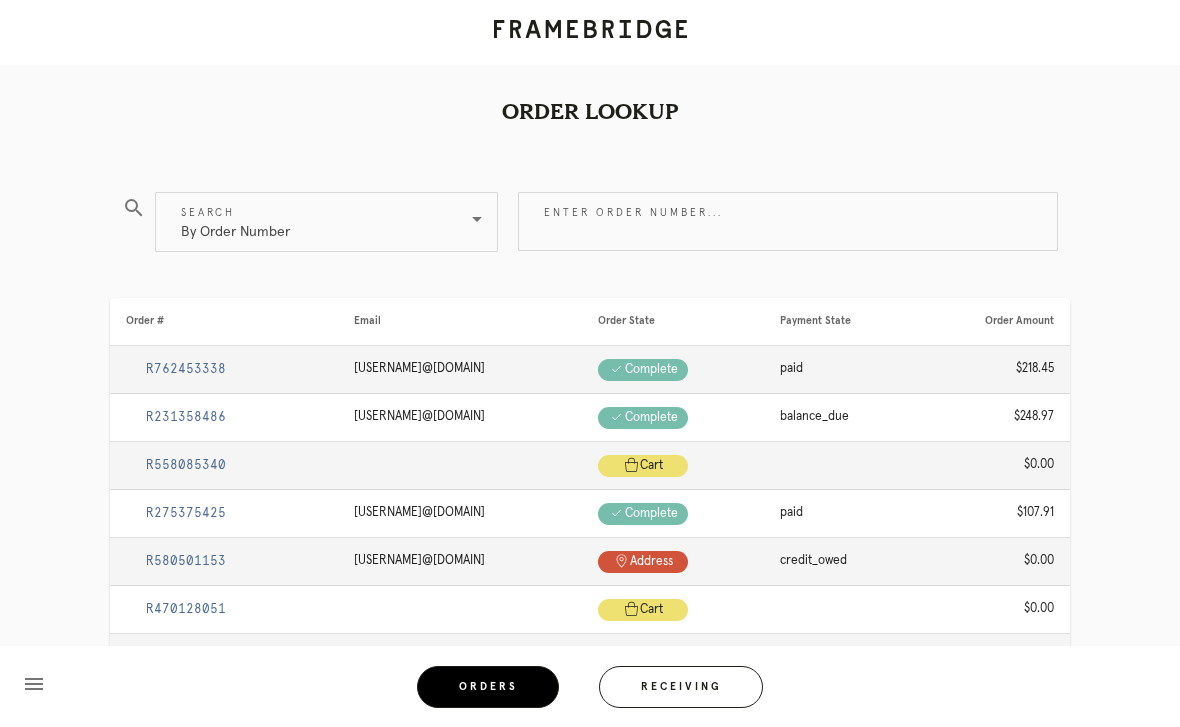 click on "Receiving" at bounding box center [681, 687] 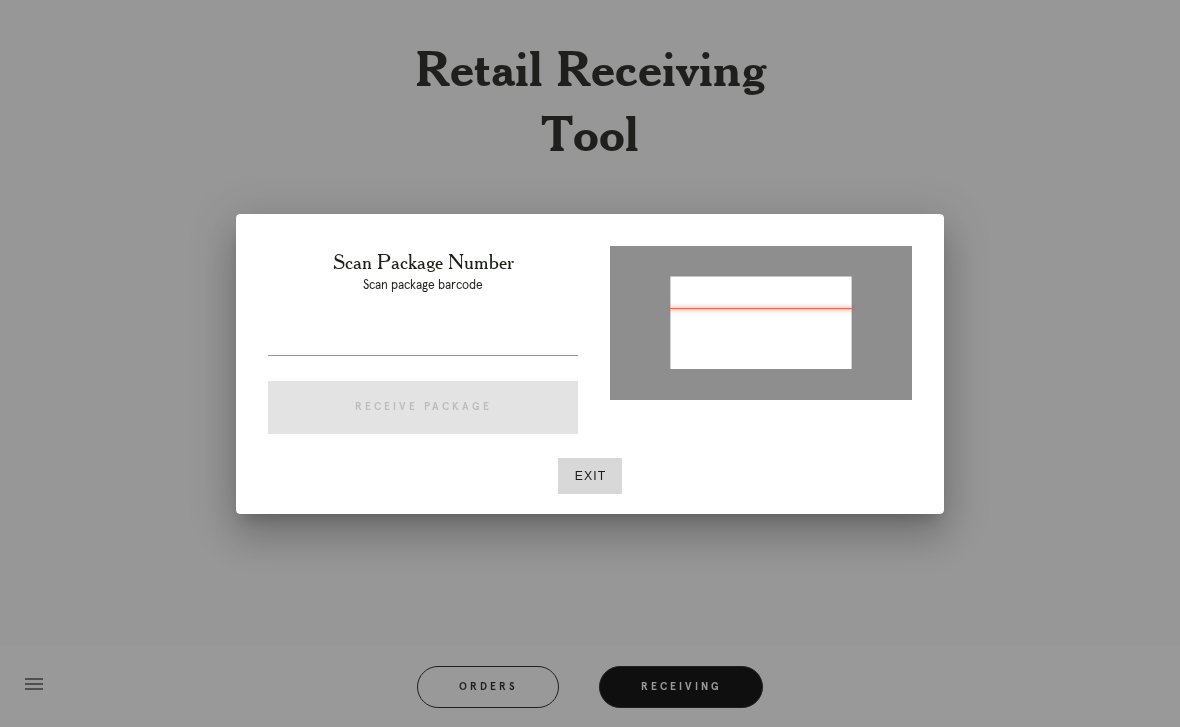 click at bounding box center [423, 339] 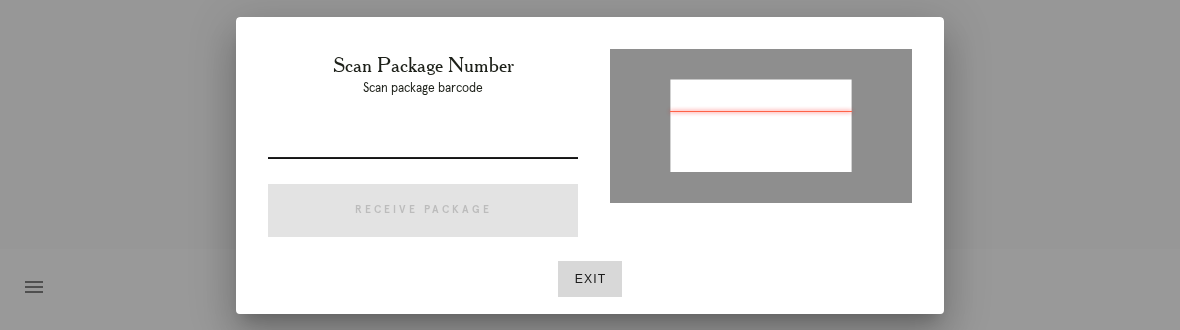 click at bounding box center [423, 142] 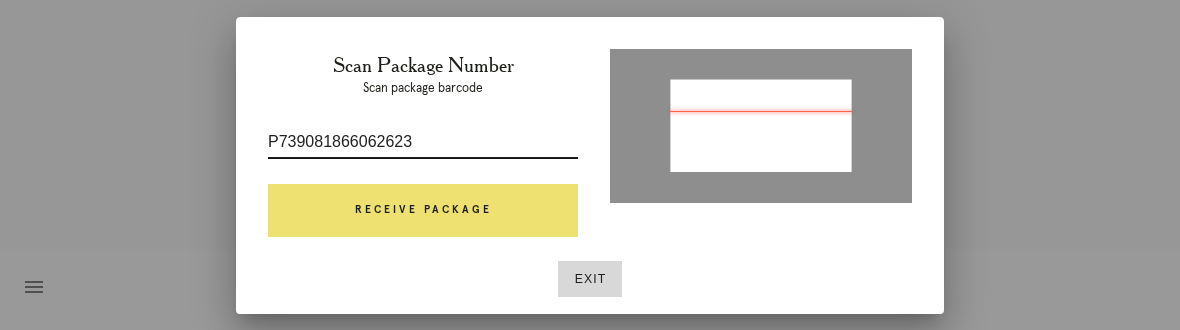 type on "P739081866062623" 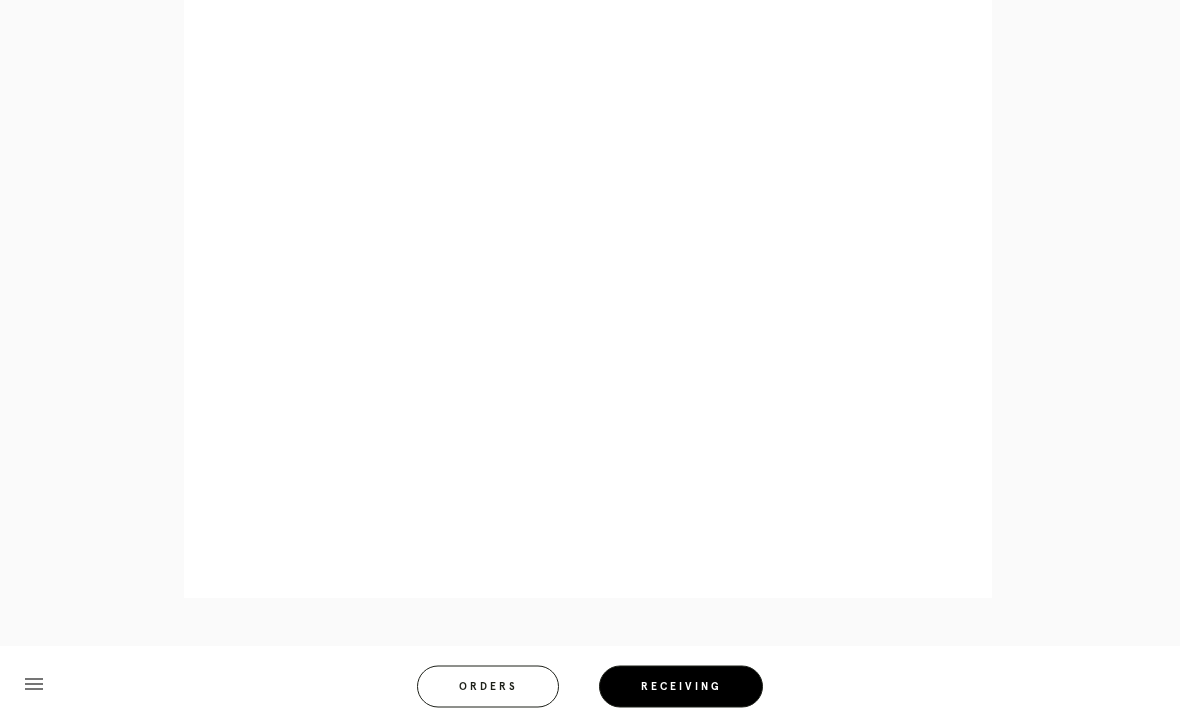 scroll, scrollTop: 1019, scrollLeft: 0, axis: vertical 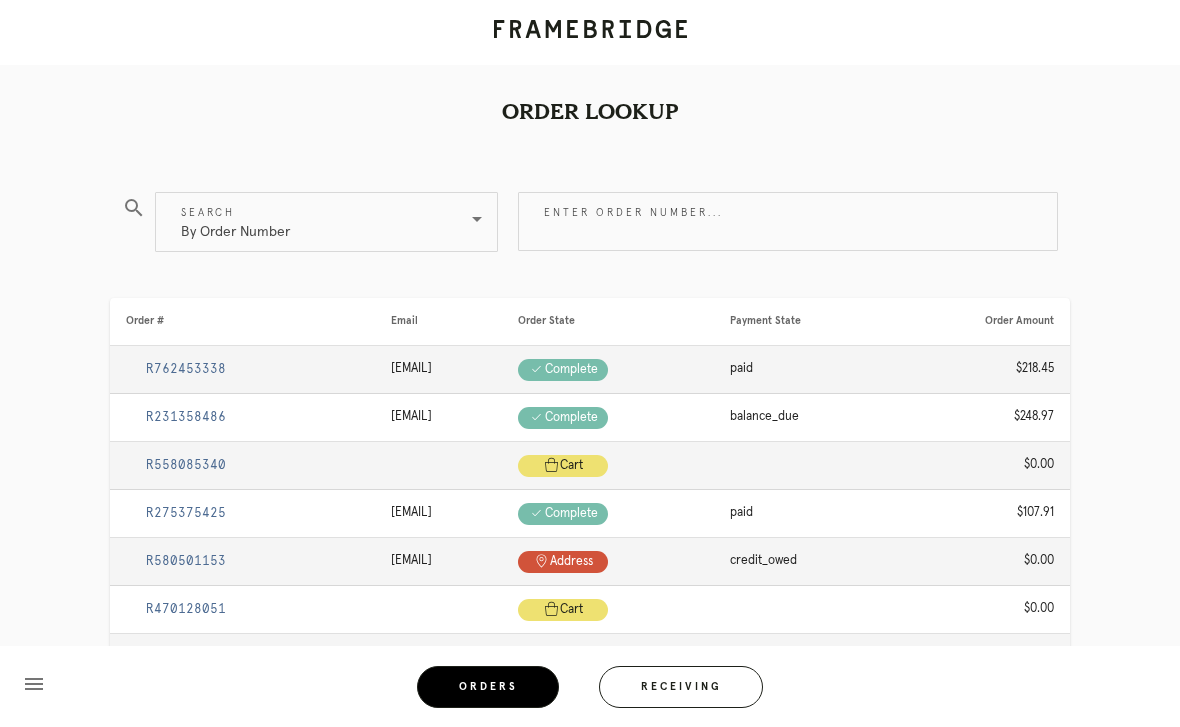 click on "Receiving" at bounding box center (681, 687) 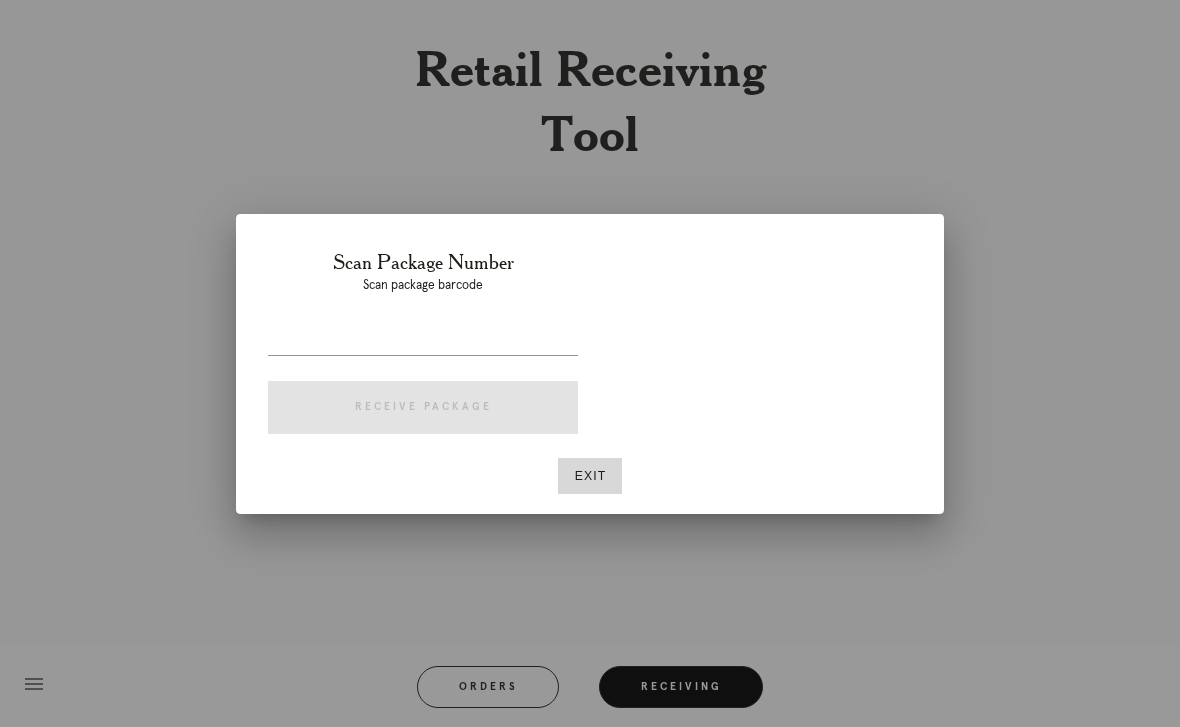 click at bounding box center [423, 339] 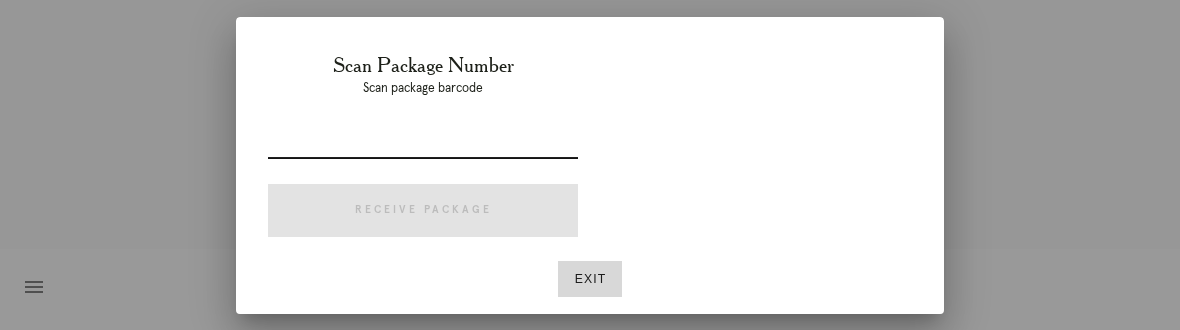click at bounding box center [423, 142] 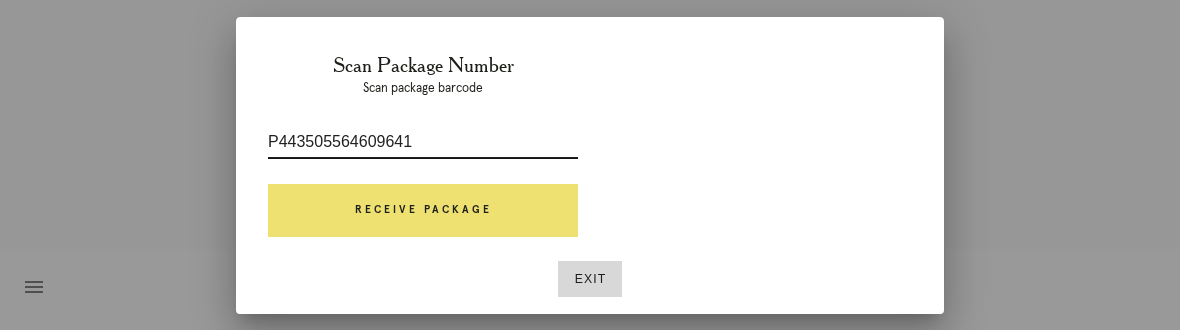 type on "P443505564609641" 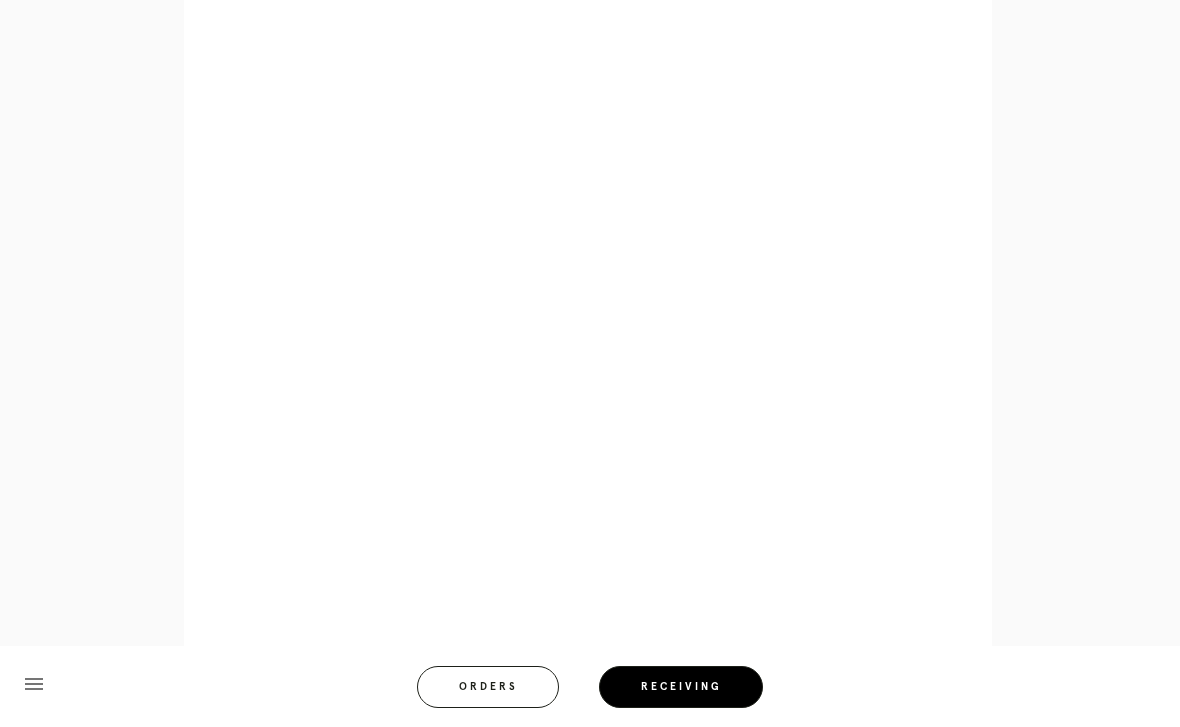 scroll, scrollTop: 877, scrollLeft: 0, axis: vertical 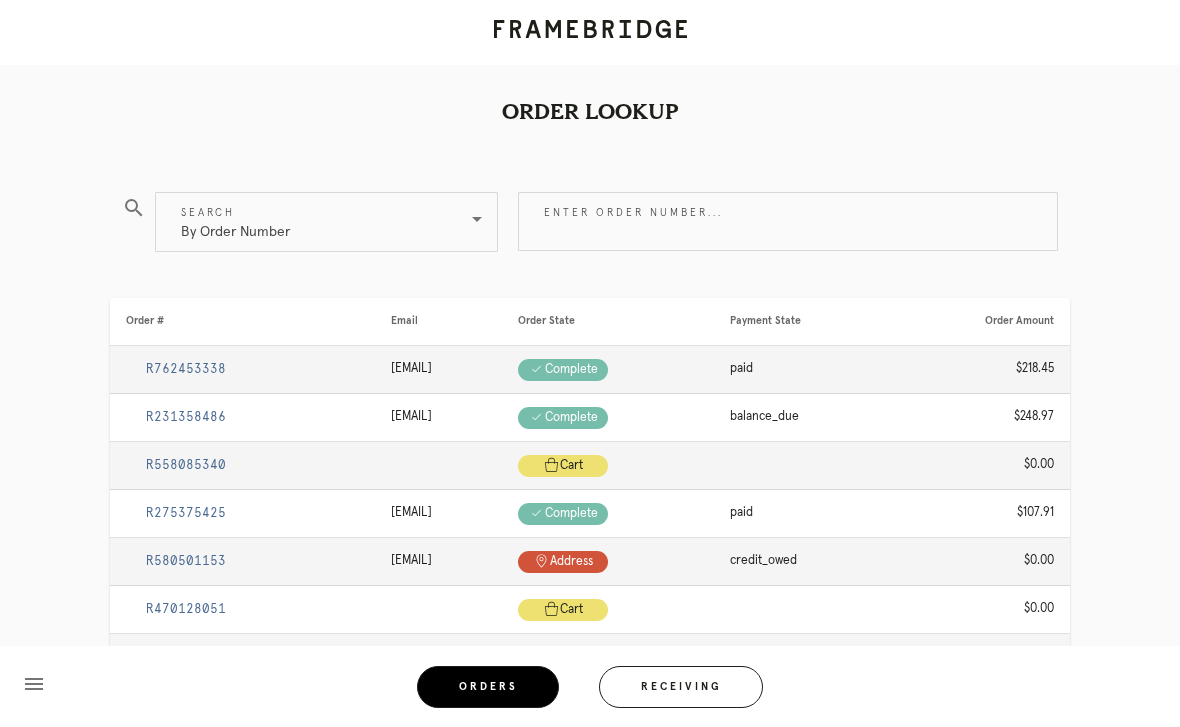 click on "Receiving" at bounding box center (681, 687) 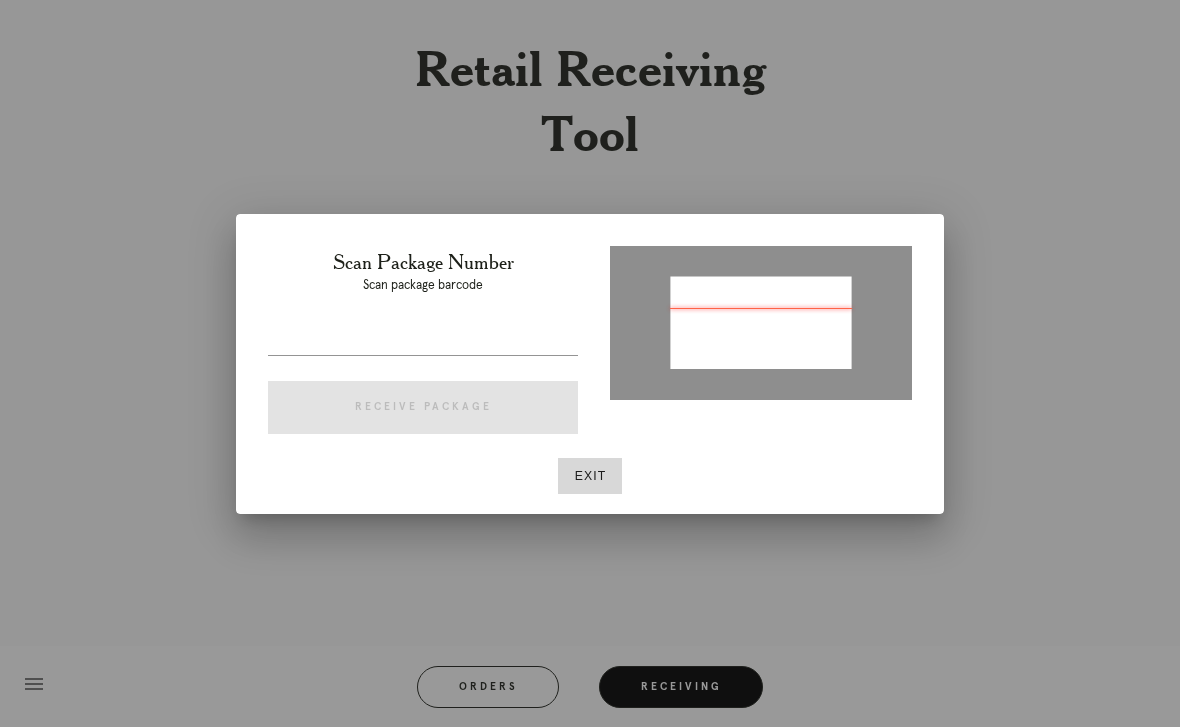 type on "[NUMBER]" 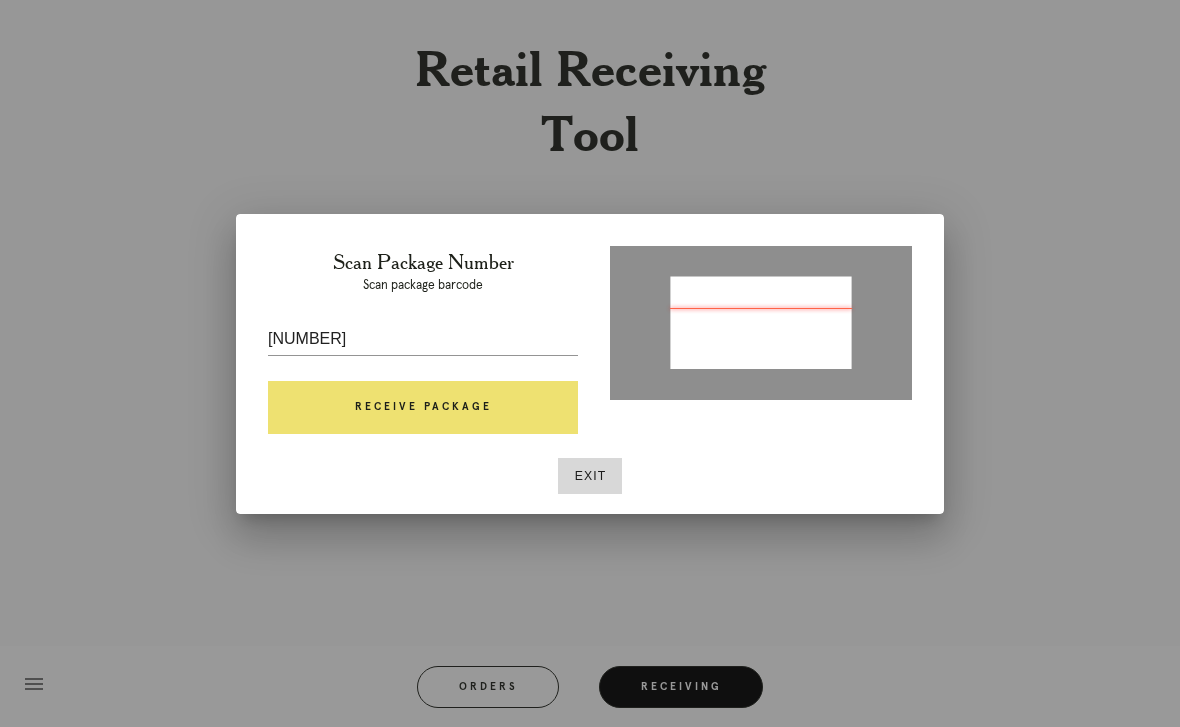 click on "Receive Package" at bounding box center (423, 408) 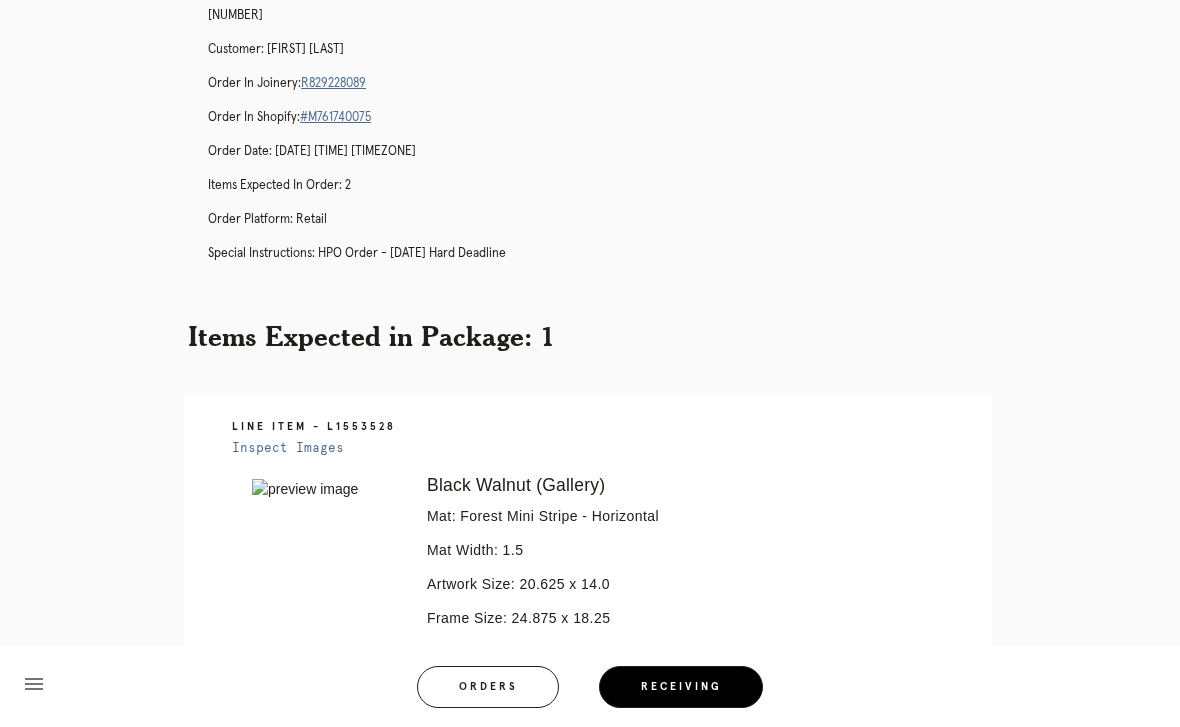 scroll, scrollTop: 0, scrollLeft: 0, axis: both 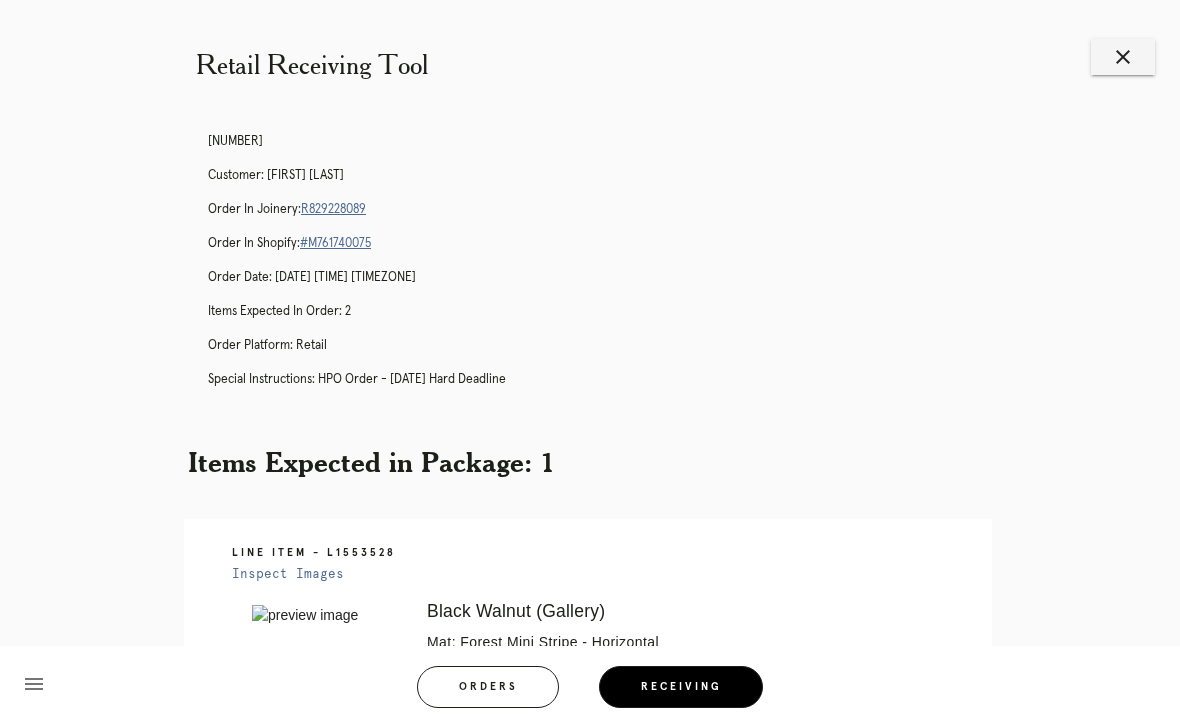 click on "R829228089" at bounding box center (333, 209) 